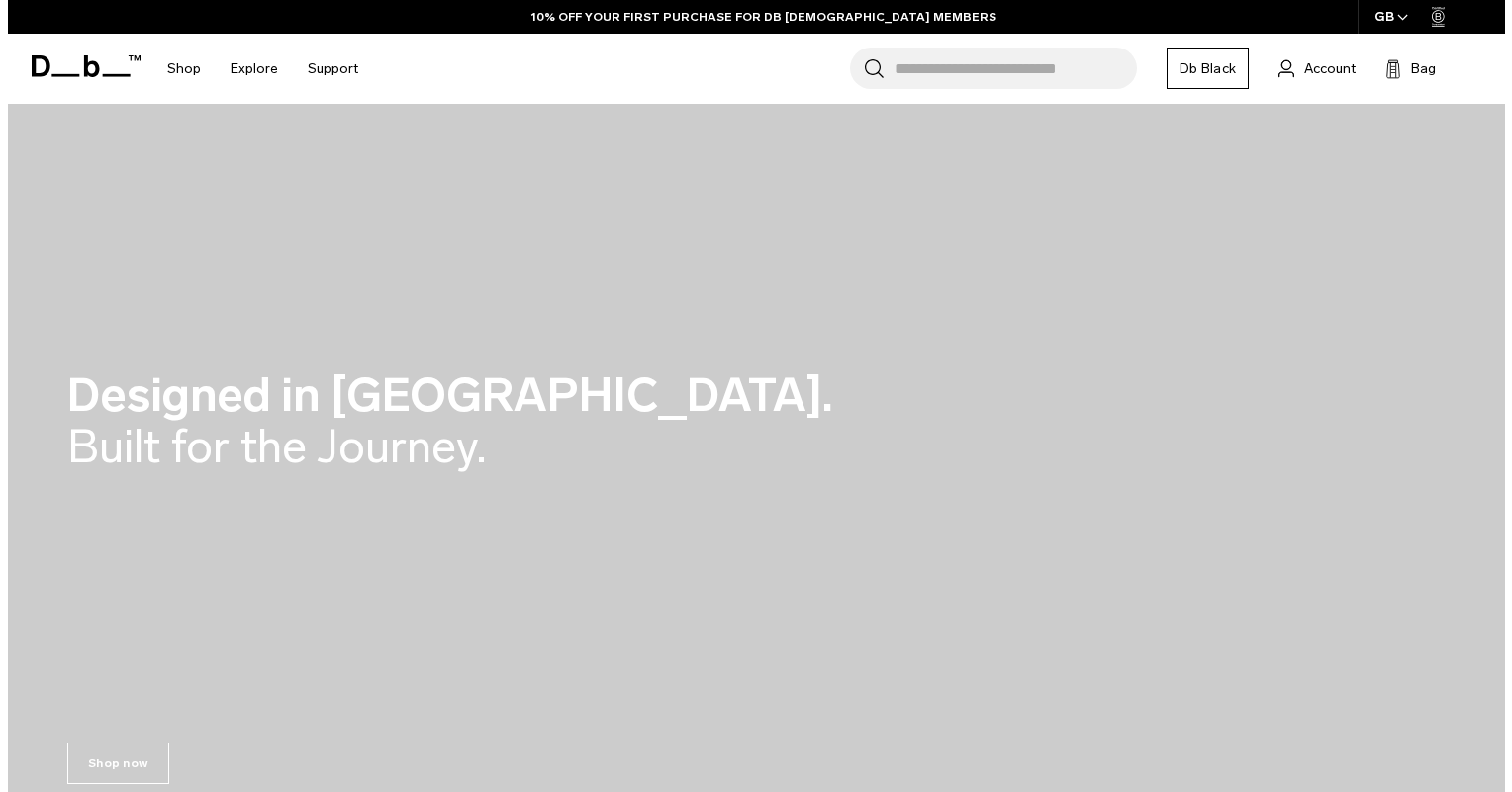 scroll, scrollTop: 0, scrollLeft: 0, axis: both 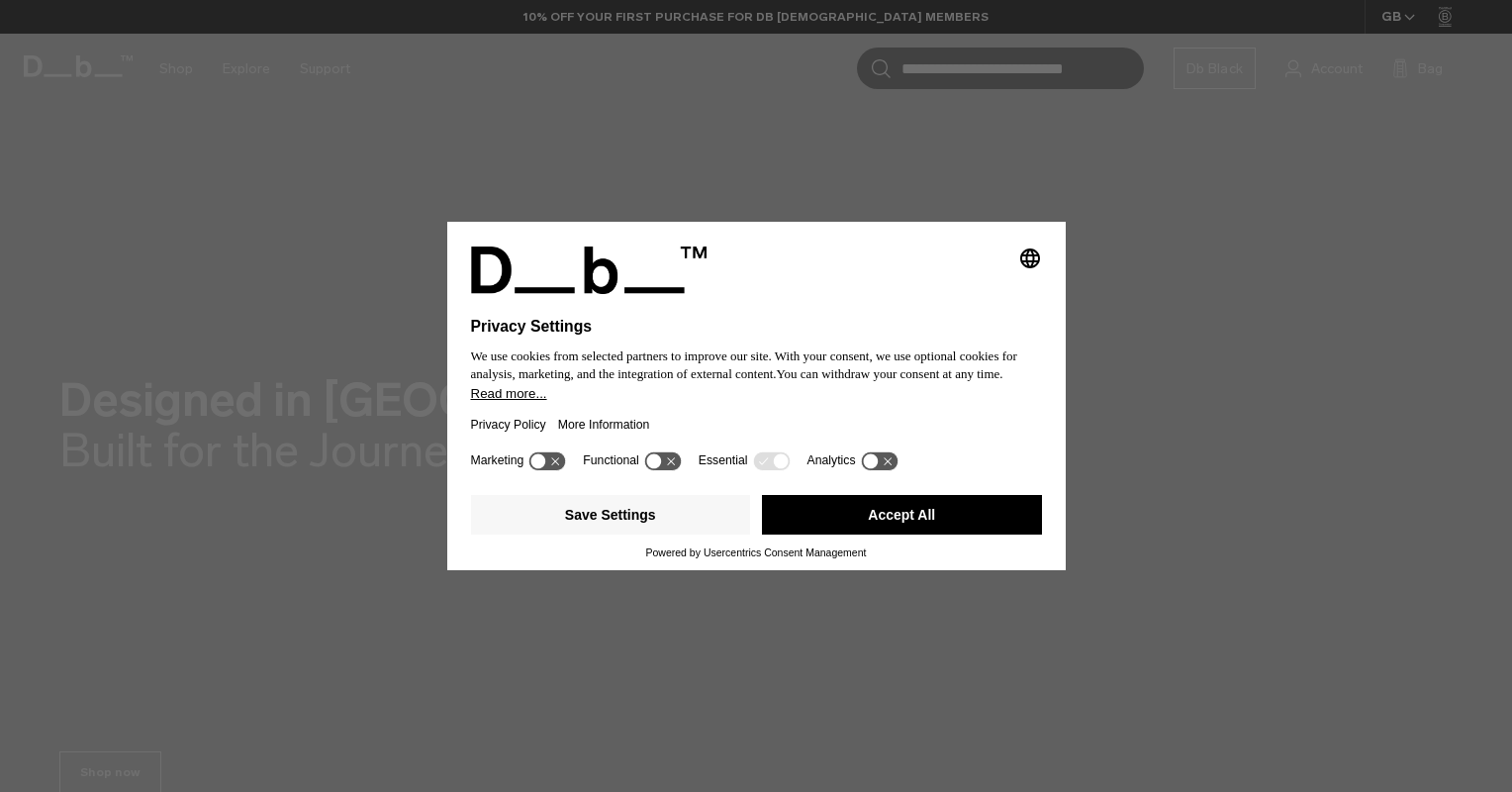 click on "Accept All" at bounding box center (901, 515) 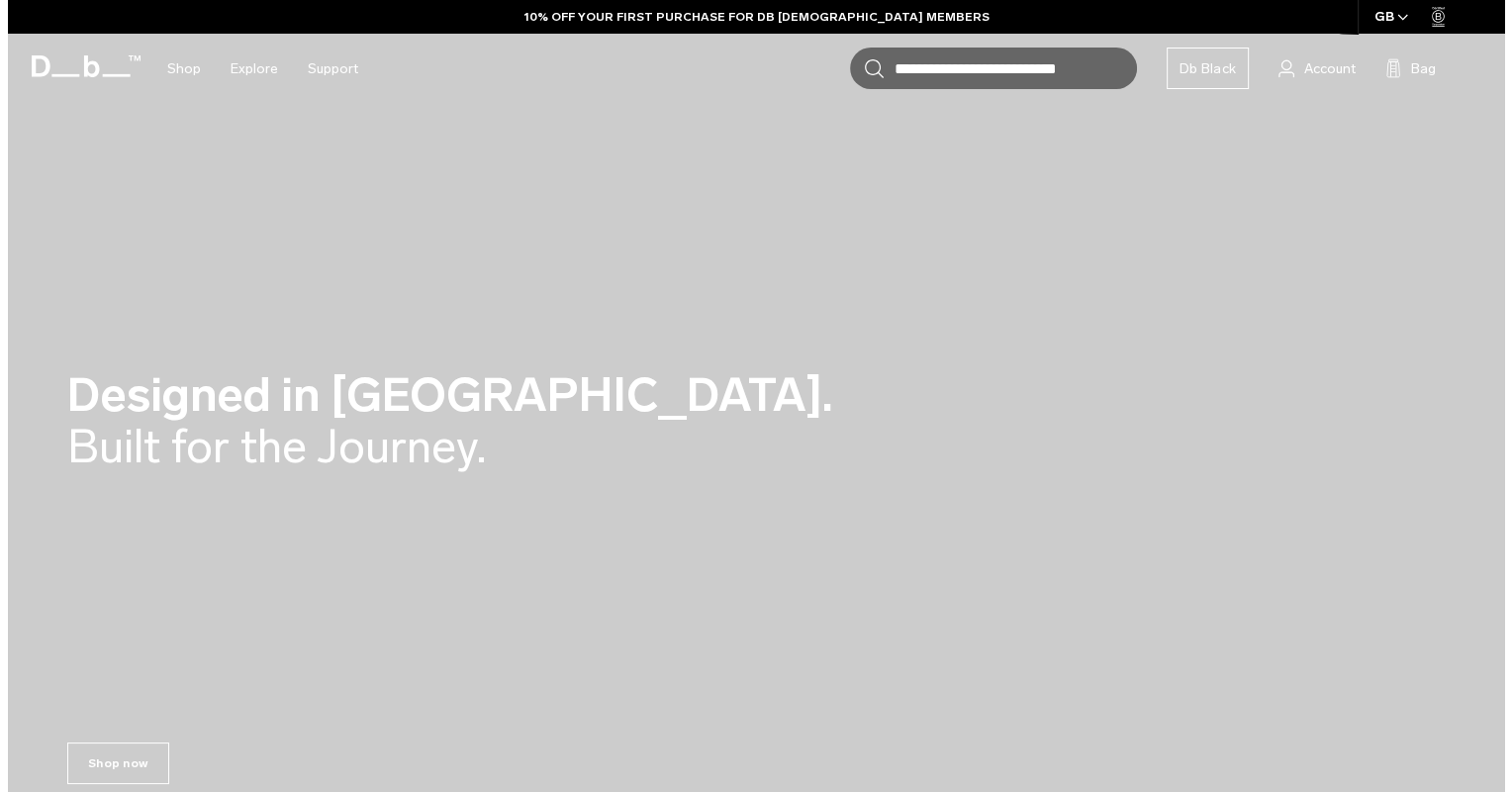 scroll, scrollTop: 0, scrollLeft: 0, axis: both 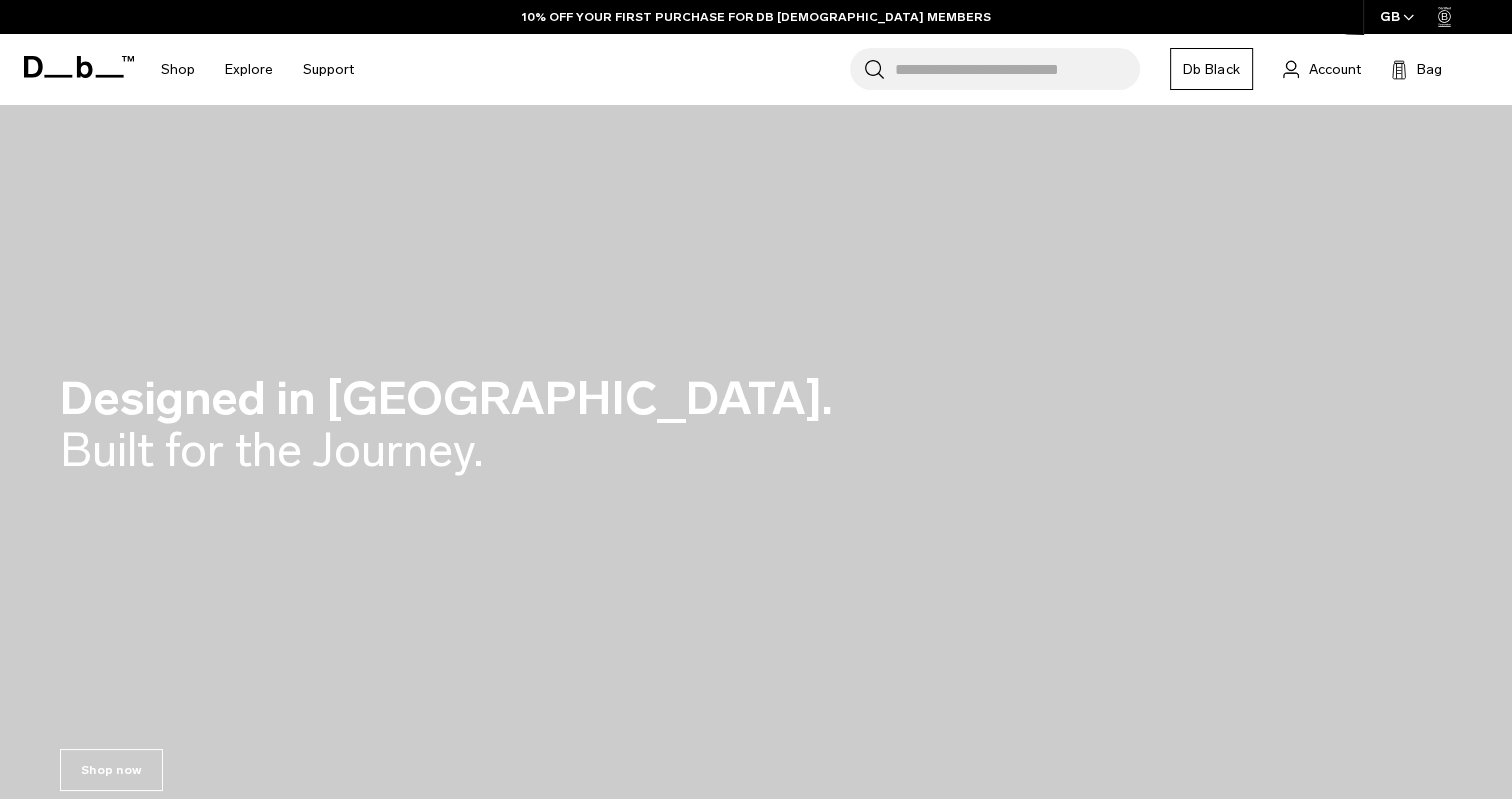 click on "GB" at bounding box center [1397, 17] 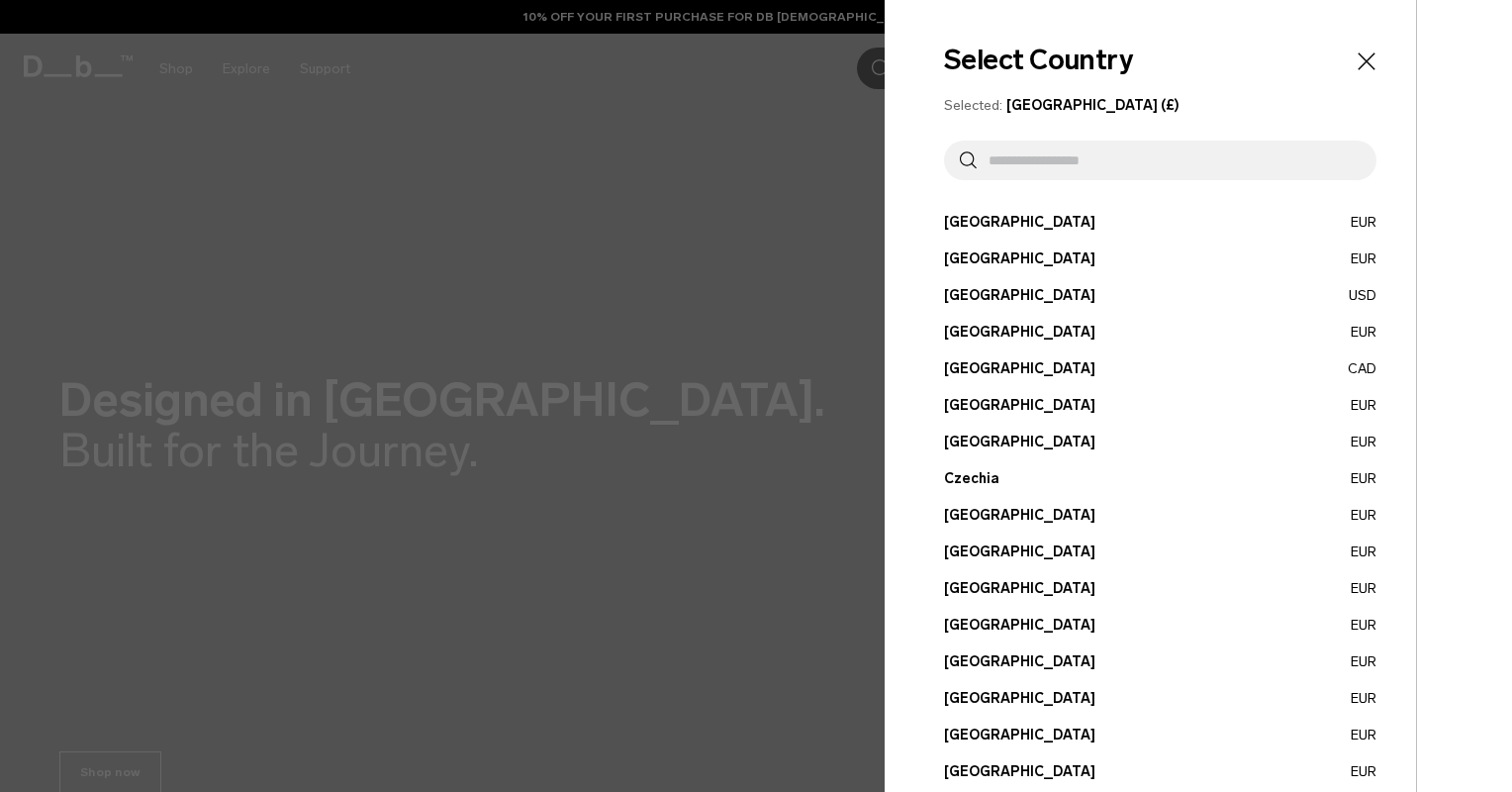 click on "Belgium
EUR" at bounding box center (1160, 258) 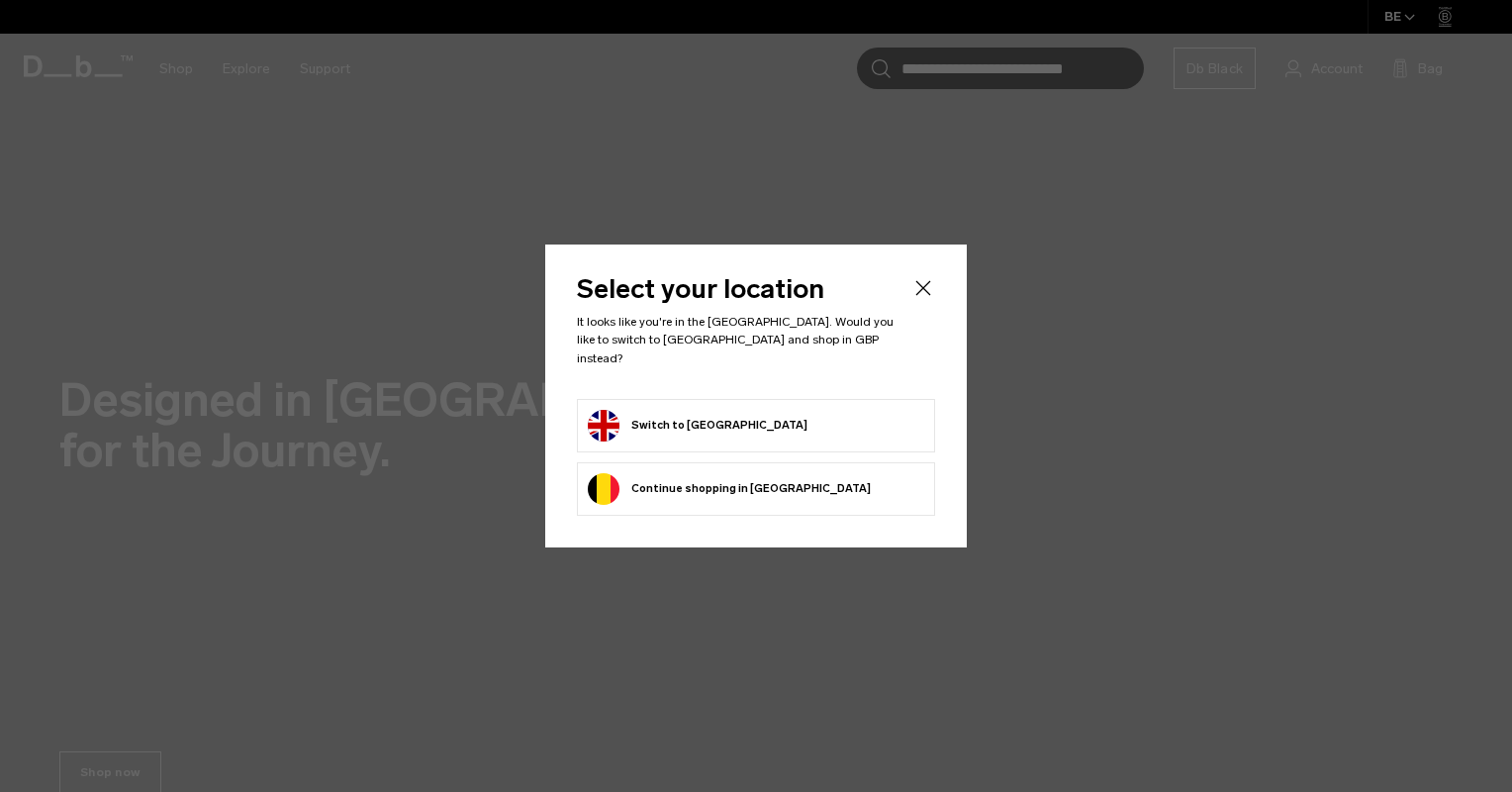scroll, scrollTop: 0, scrollLeft: 0, axis: both 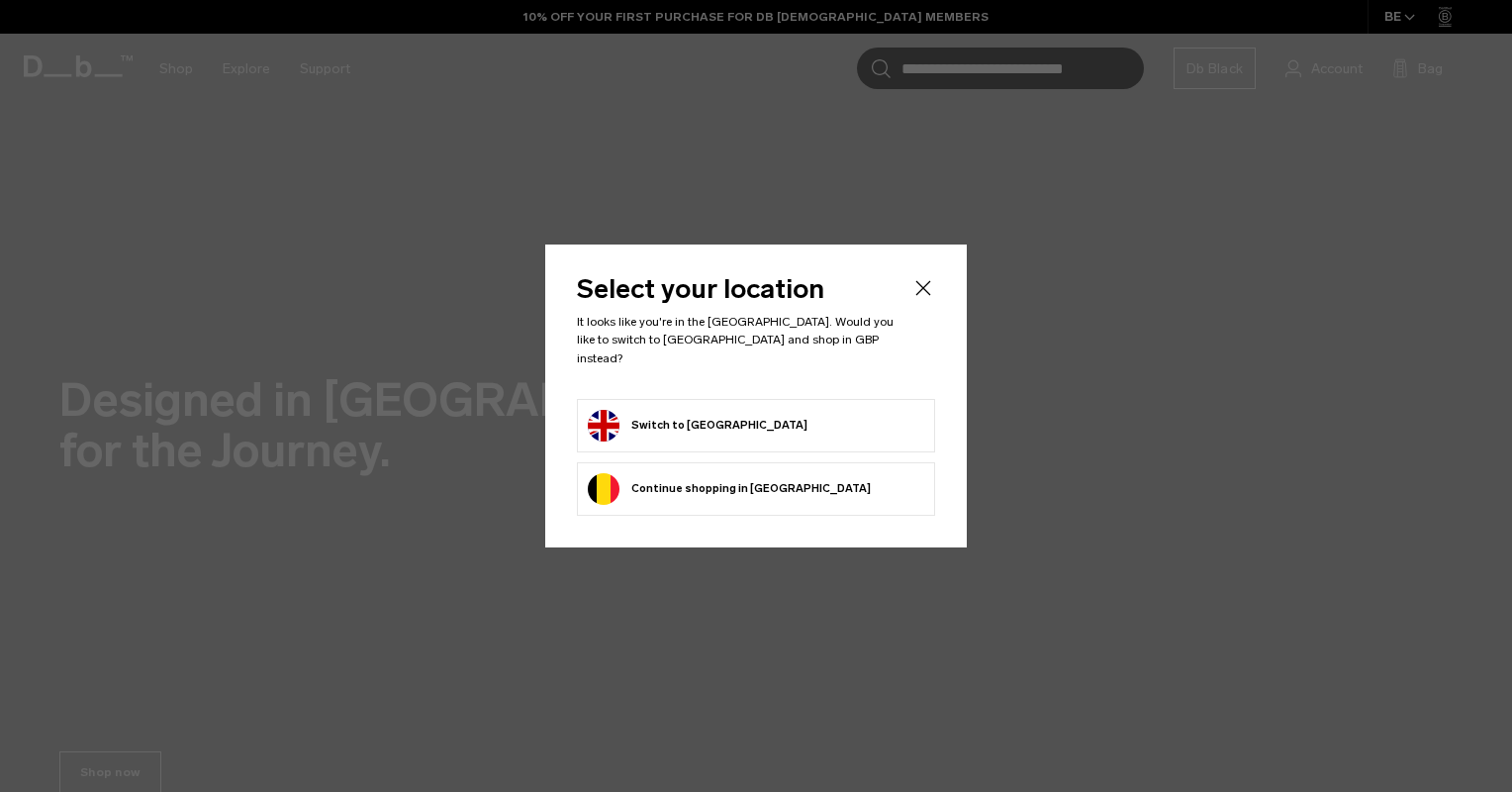 click on "Continue browsing Belgium store
Continue shopping in Belgium" 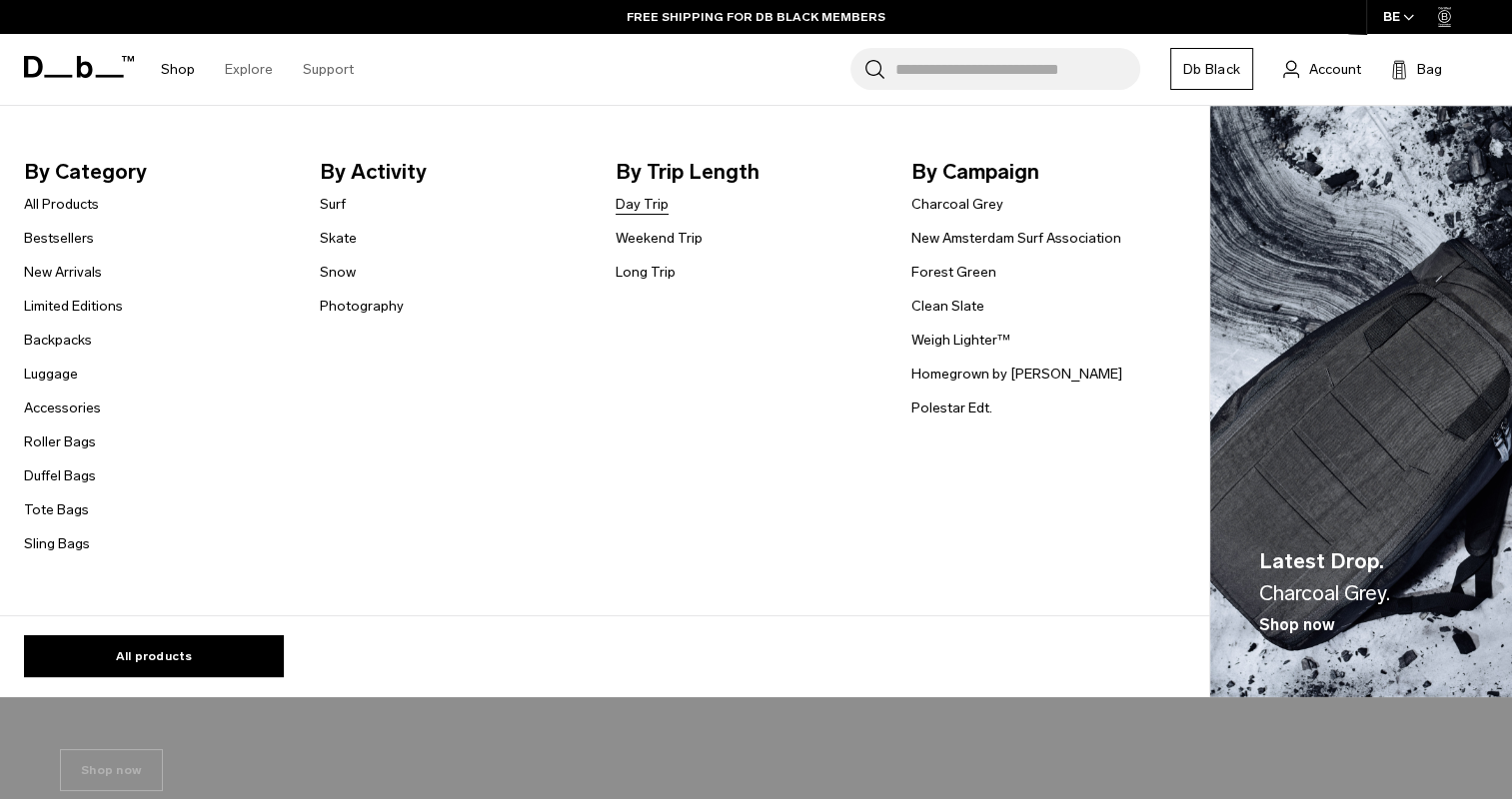 click on "Day Trip" at bounding box center (642, 204) 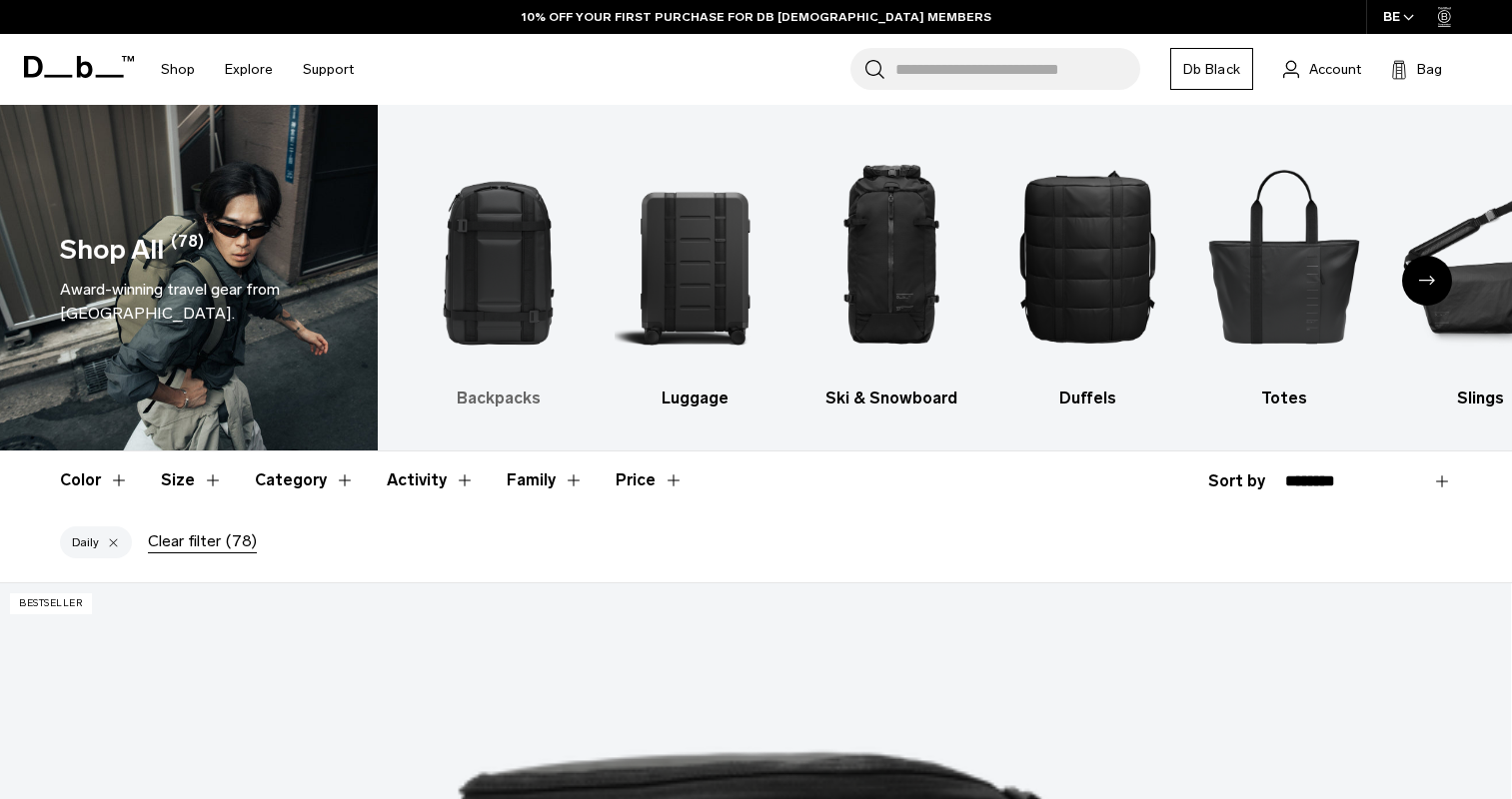 scroll, scrollTop: 0, scrollLeft: 0, axis: both 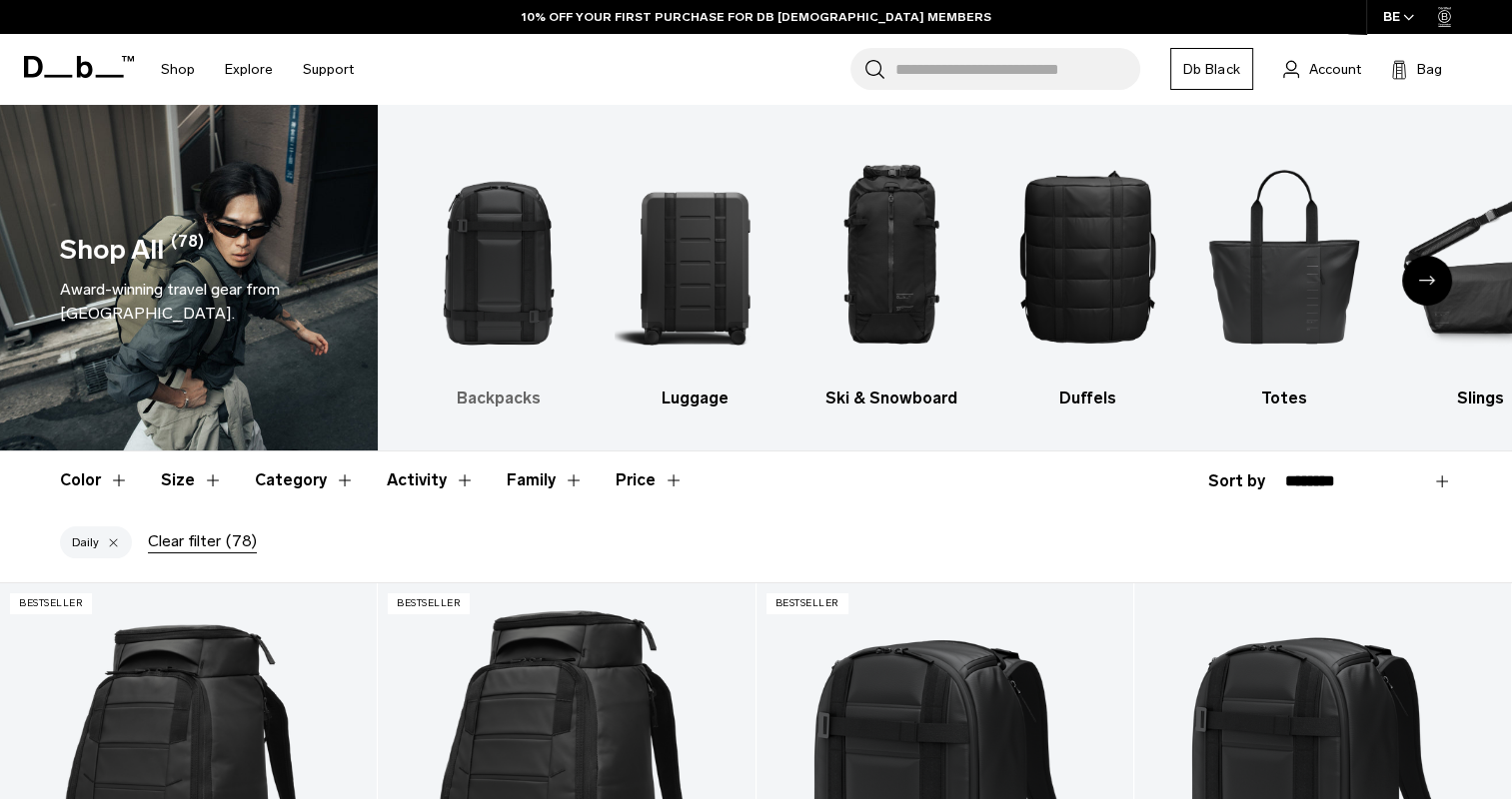 click at bounding box center [499, 256] 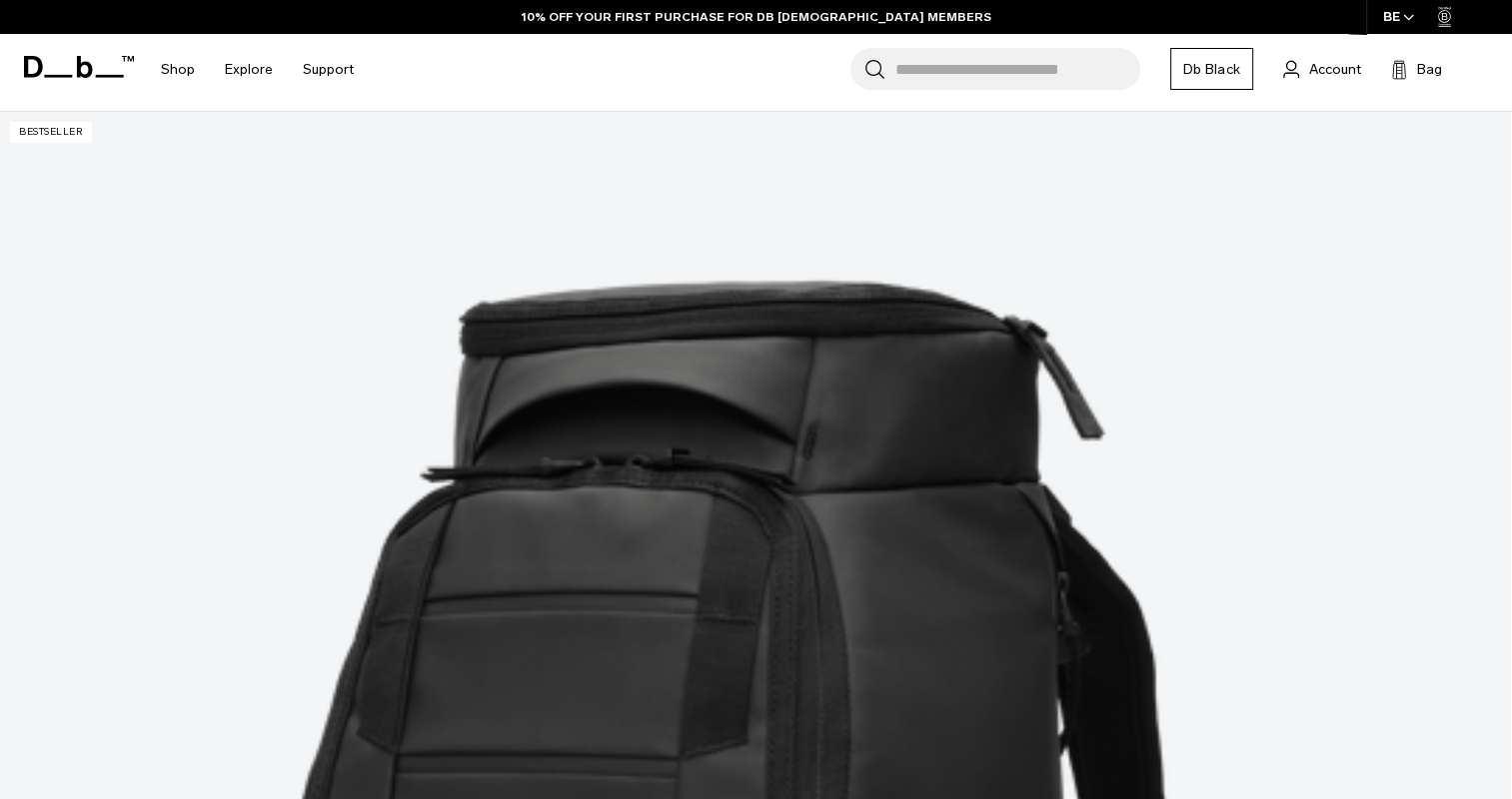 scroll, scrollTop: 400, scrollLeft: 0, axis: vertical 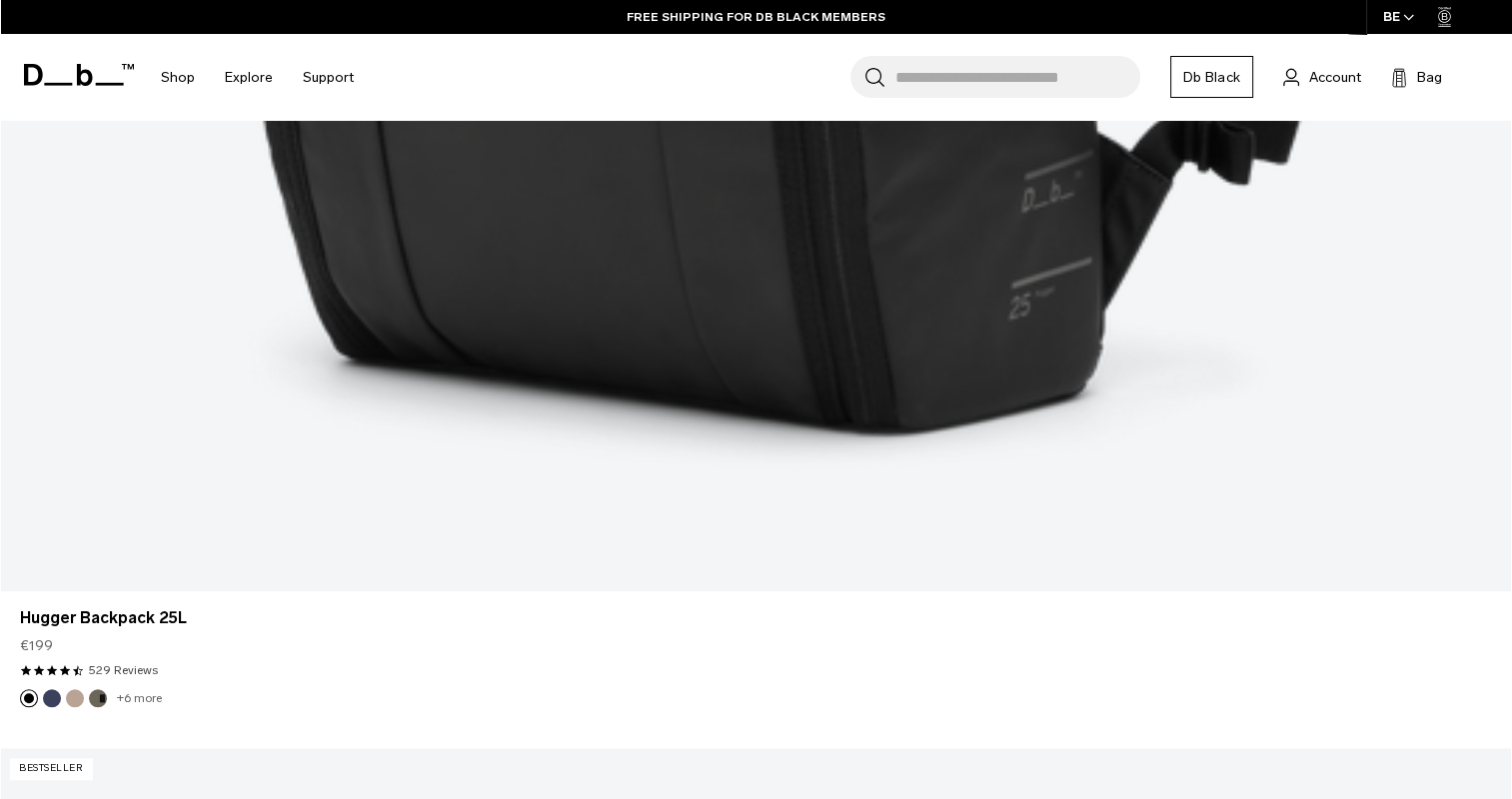 click at bounding box center (52, 17210) 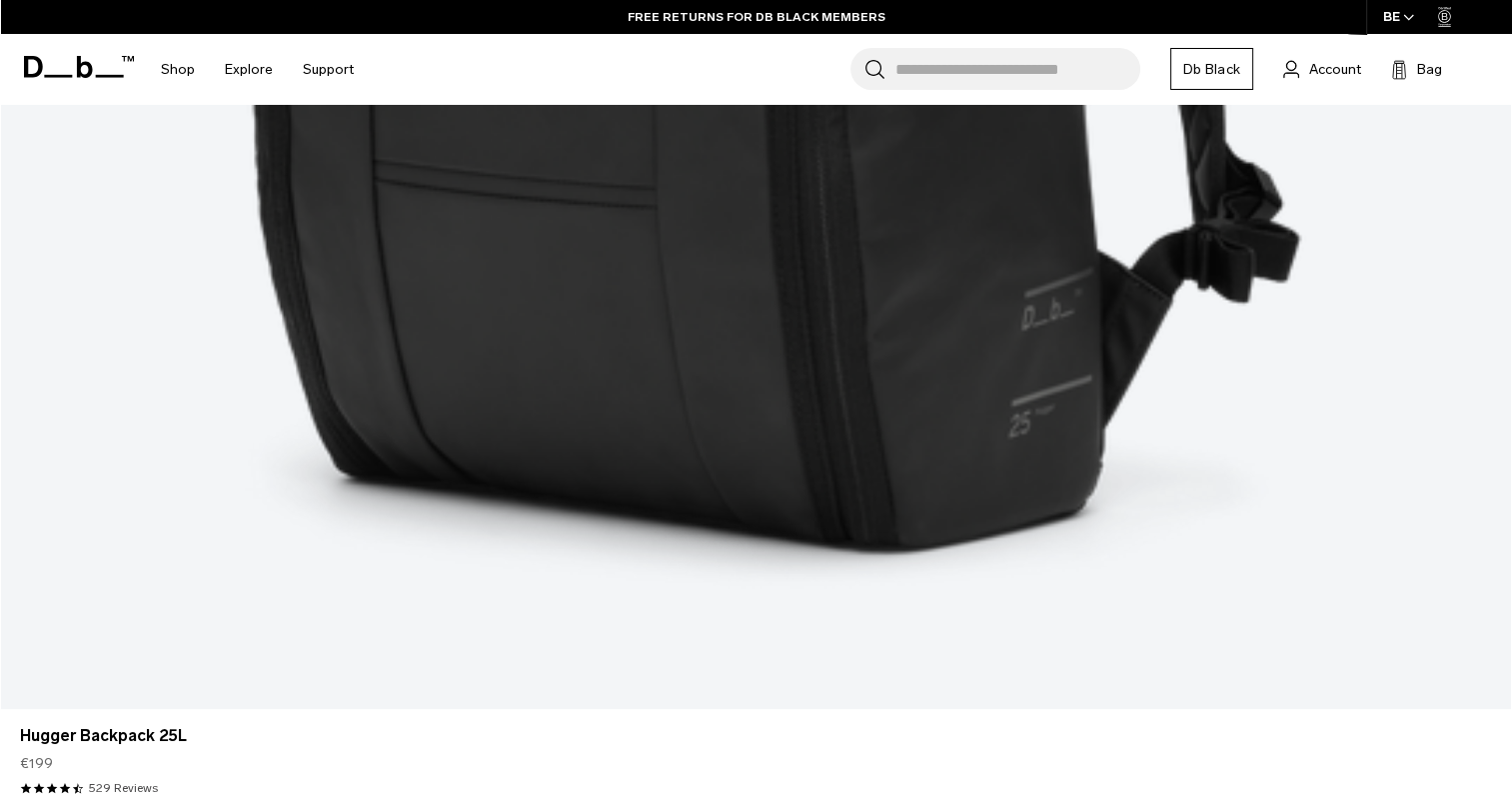 scroll, scrollTop: 1598, scrollLeft: 0, axis: vertical 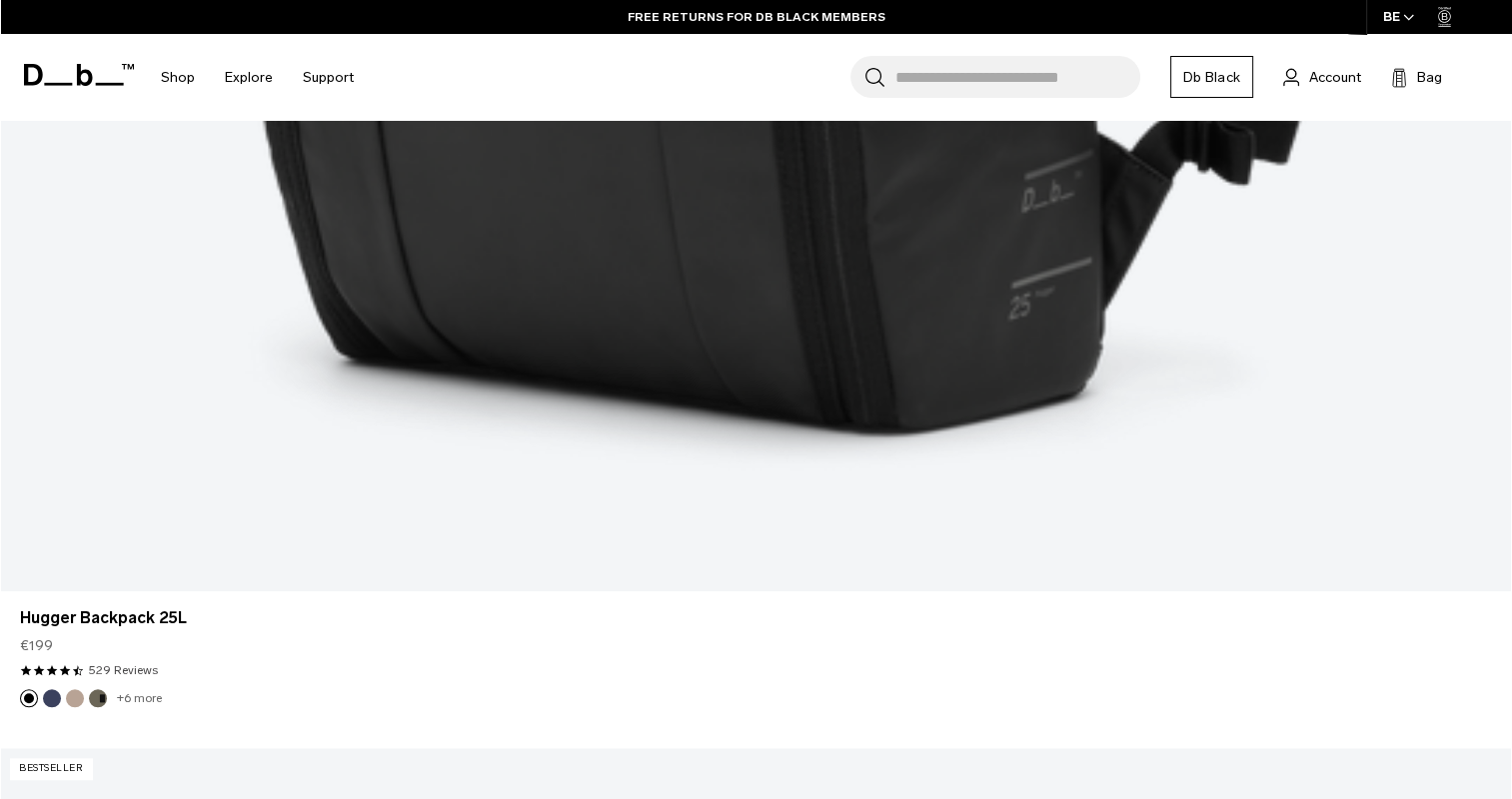 click at bounding box center (75, 17210) 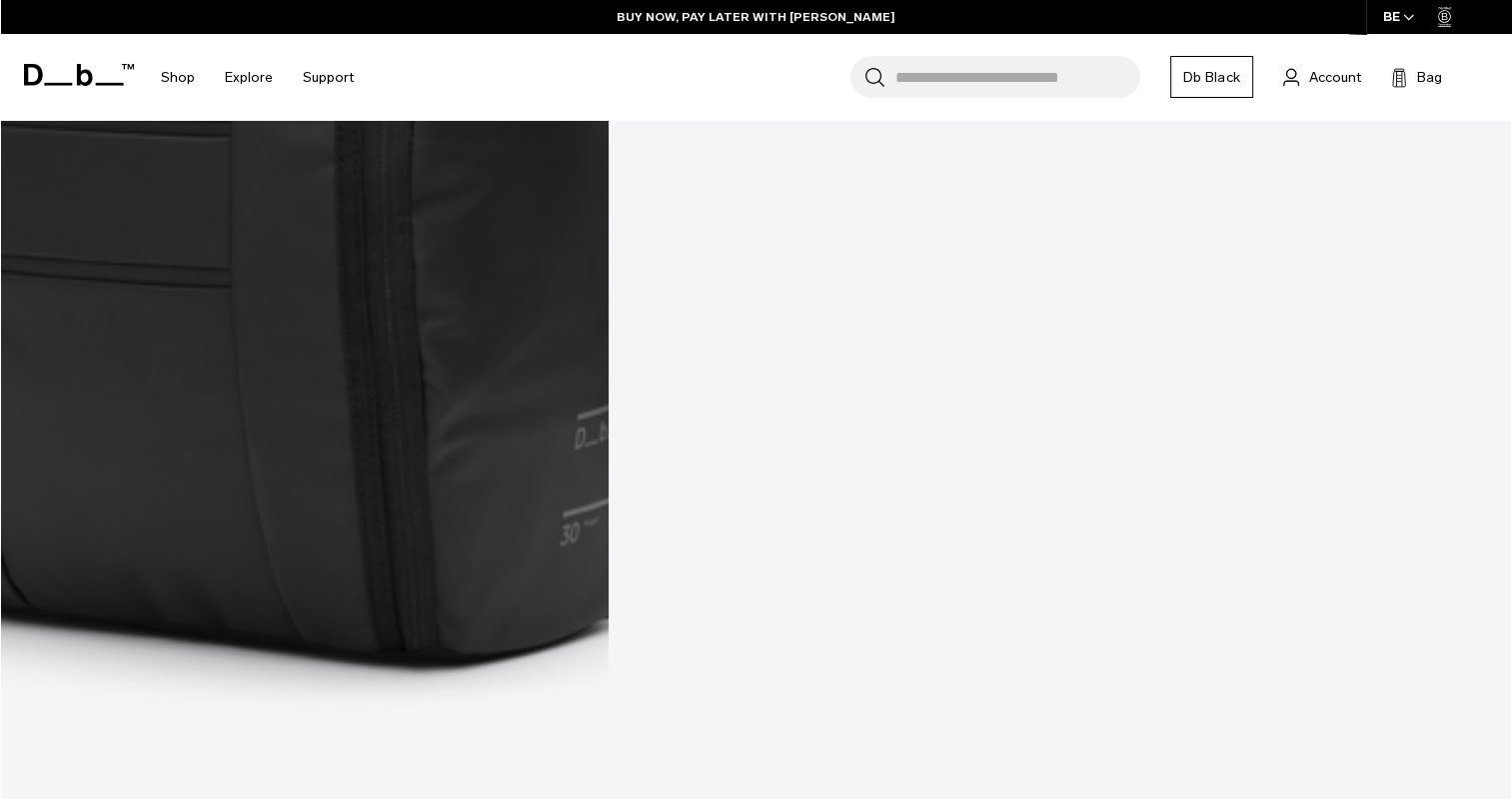scroll, scrollTop: 3196, scrollLeft: 0, axis: vertical 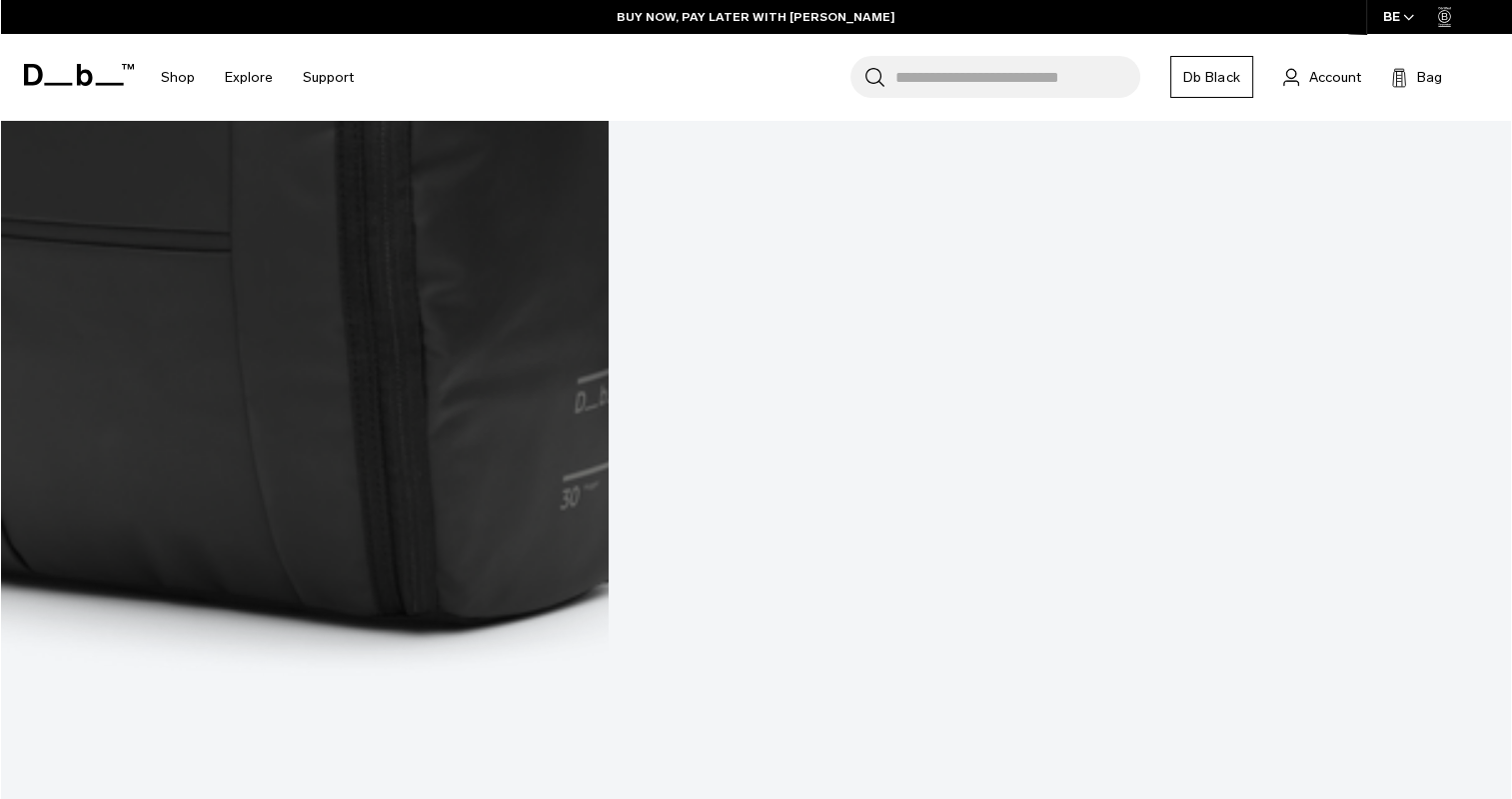 click at bounding box center [75, 35758] 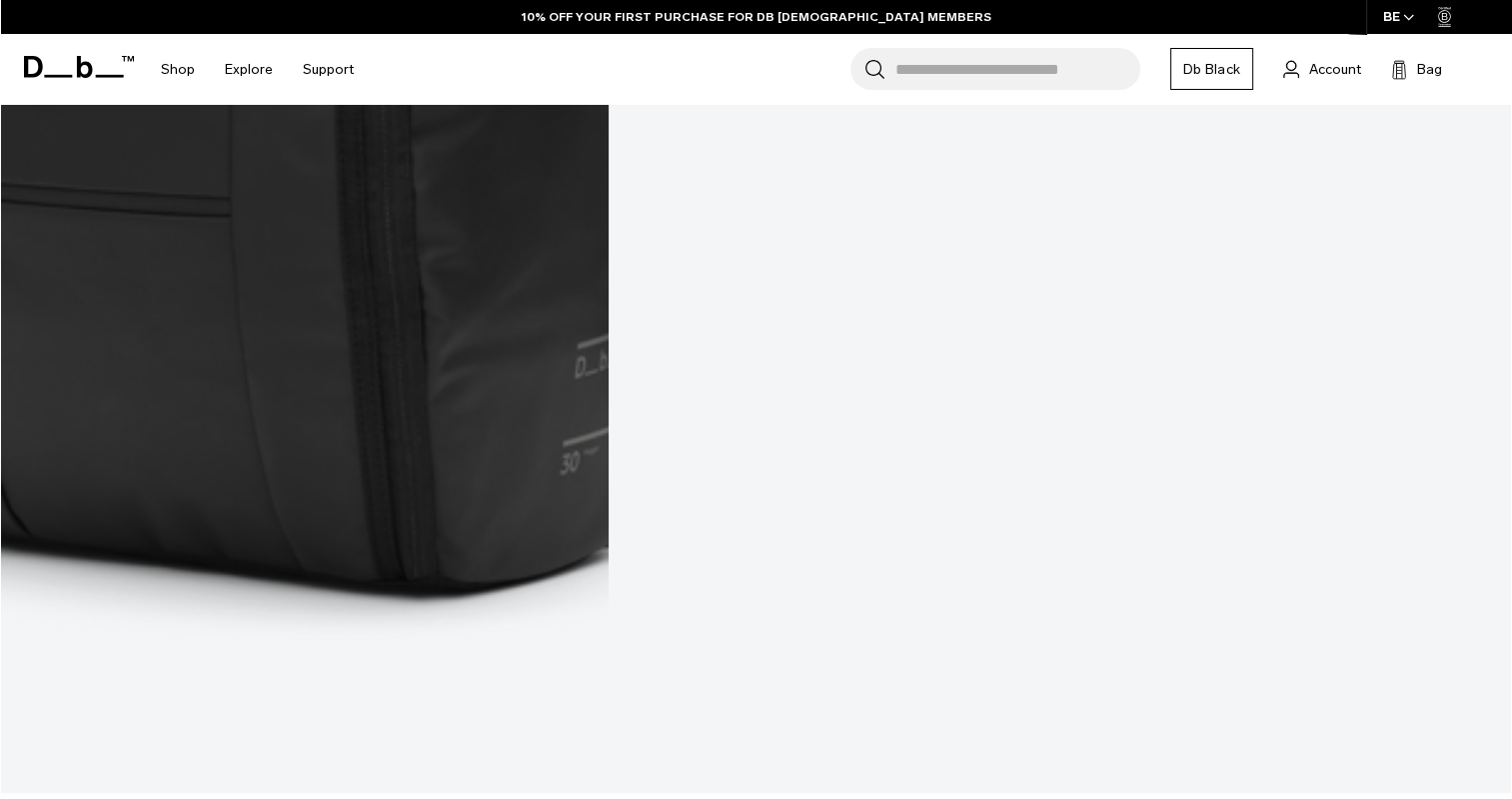 scroll, scrollTop: 3196, scrollLeft: 0, axis: vertical 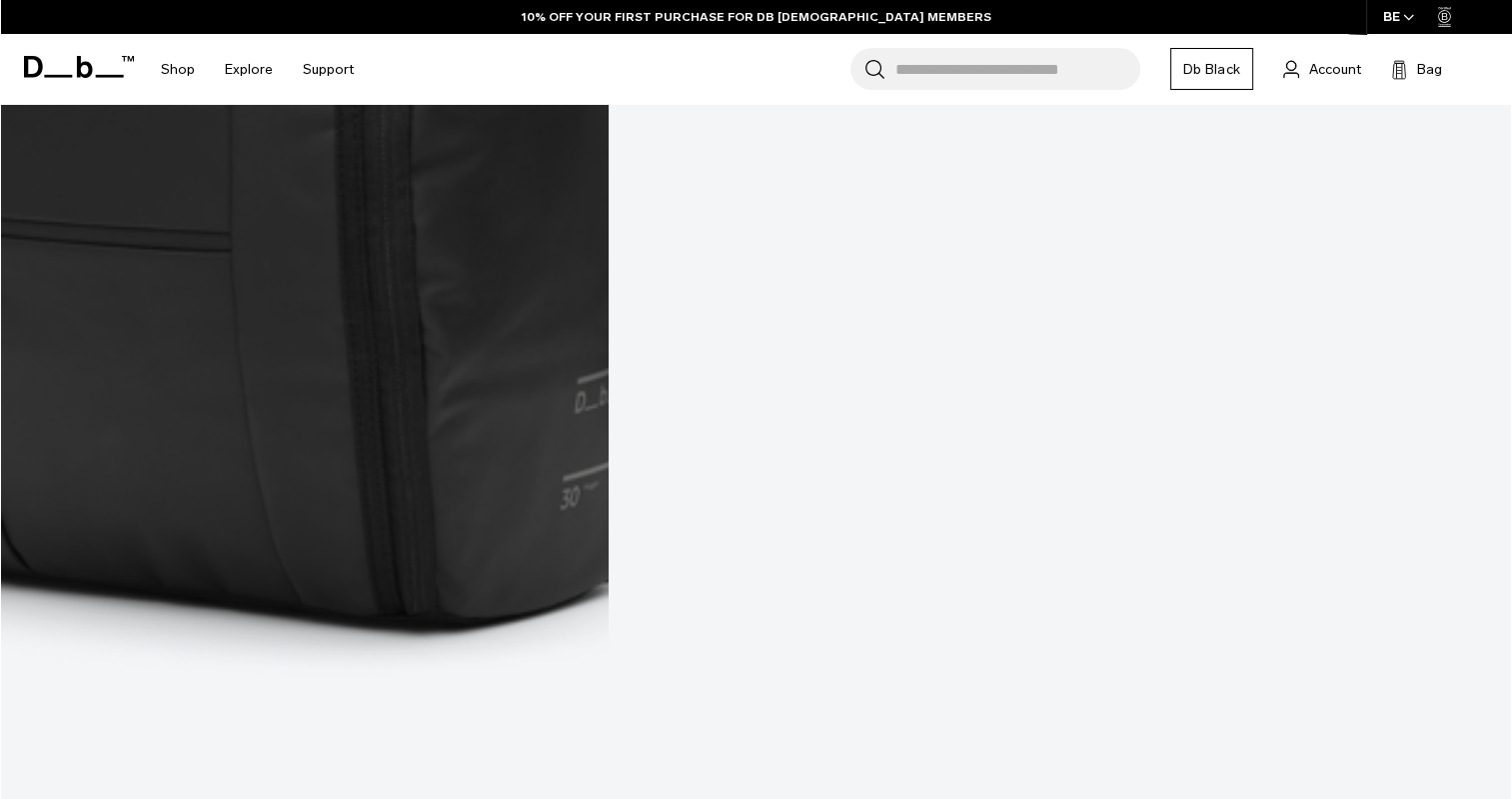 click at bounding box center [756, 34812] 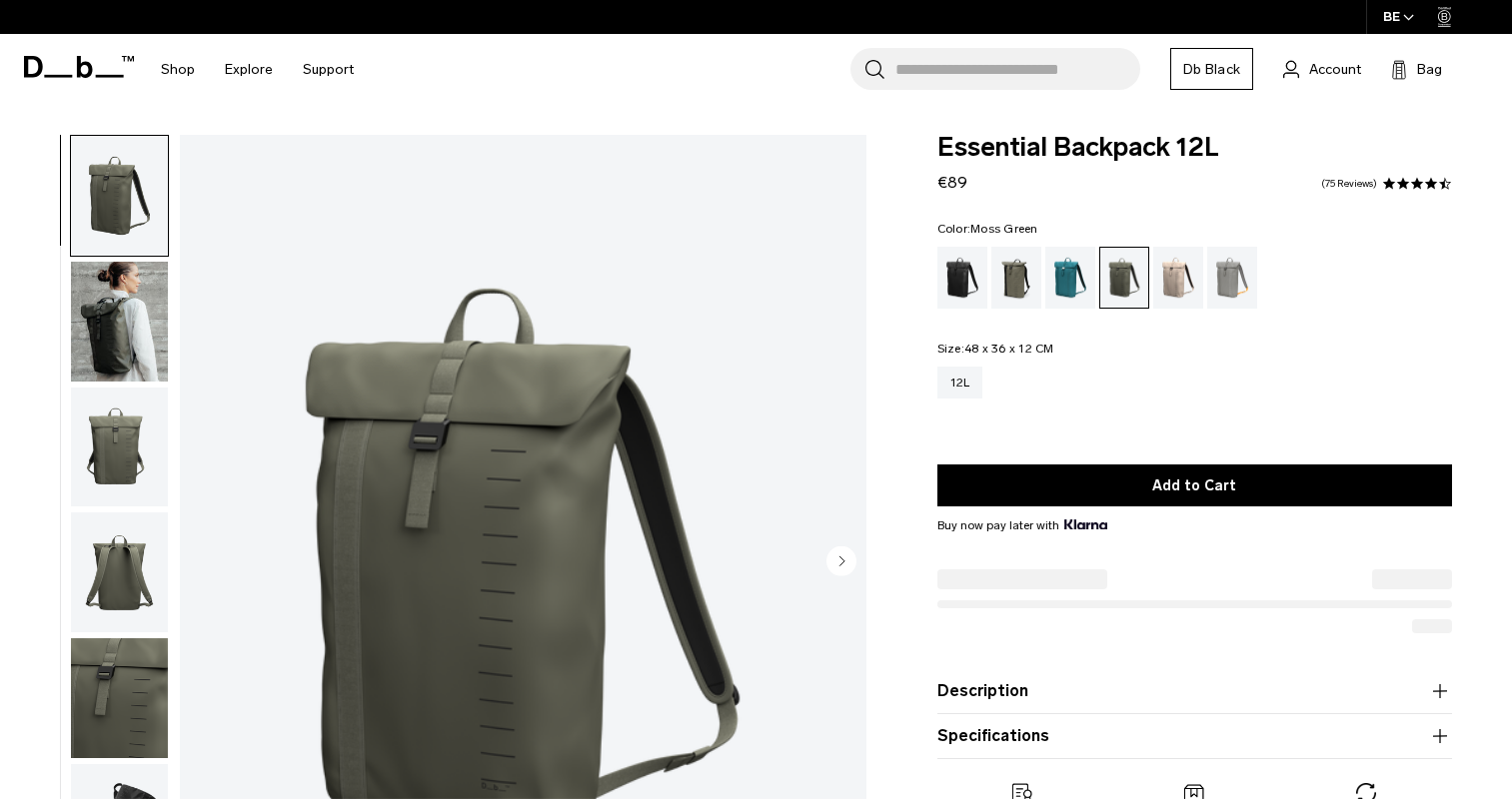 scroll, scrollTop: 0, scrollLeft: 0, axis: both 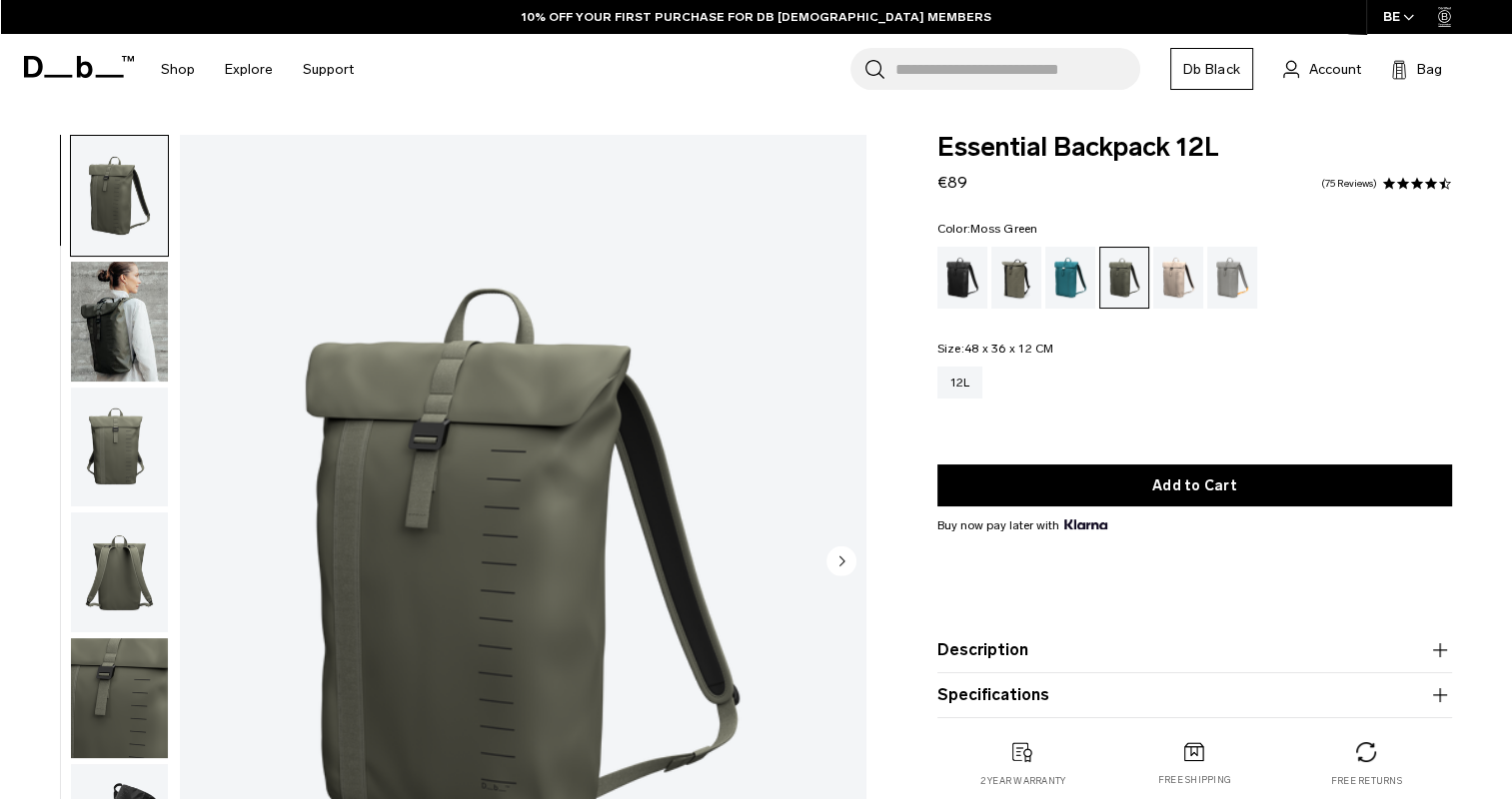 click at bounding box center [119, 572] 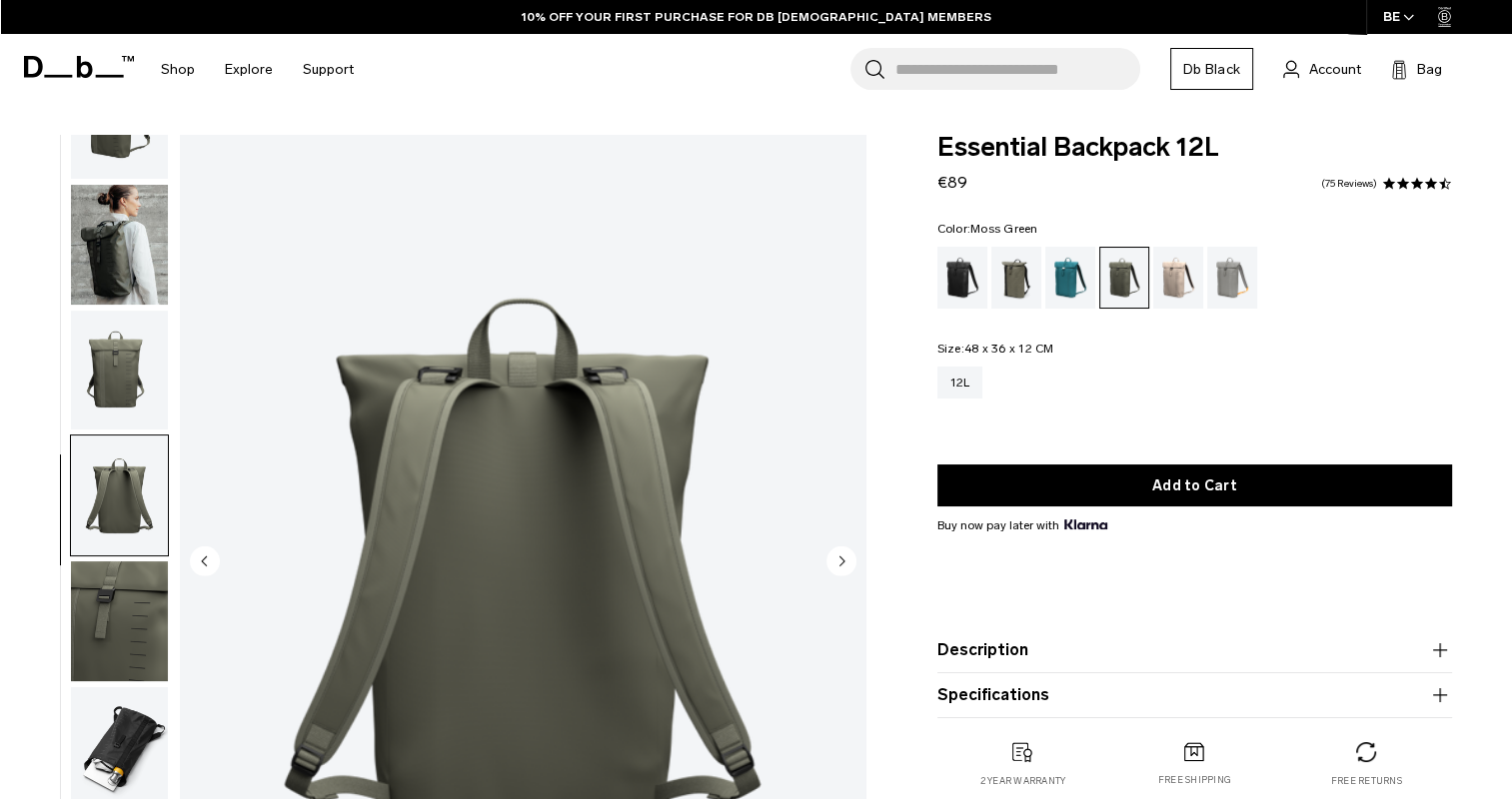 scroll, scrollTop: 146, scrollLeft: 0, axis: vertical 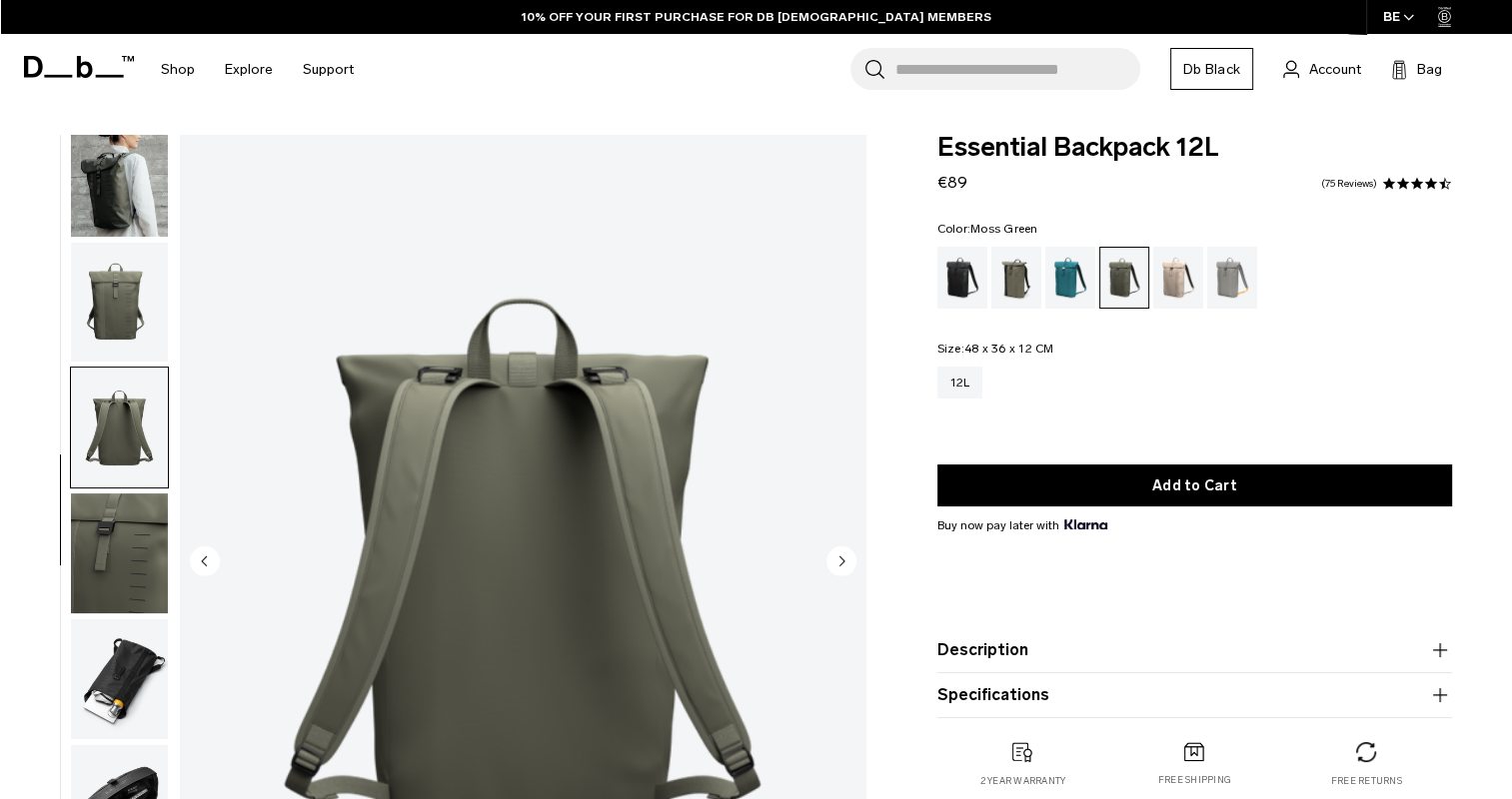click at bounding box center (119, 679) 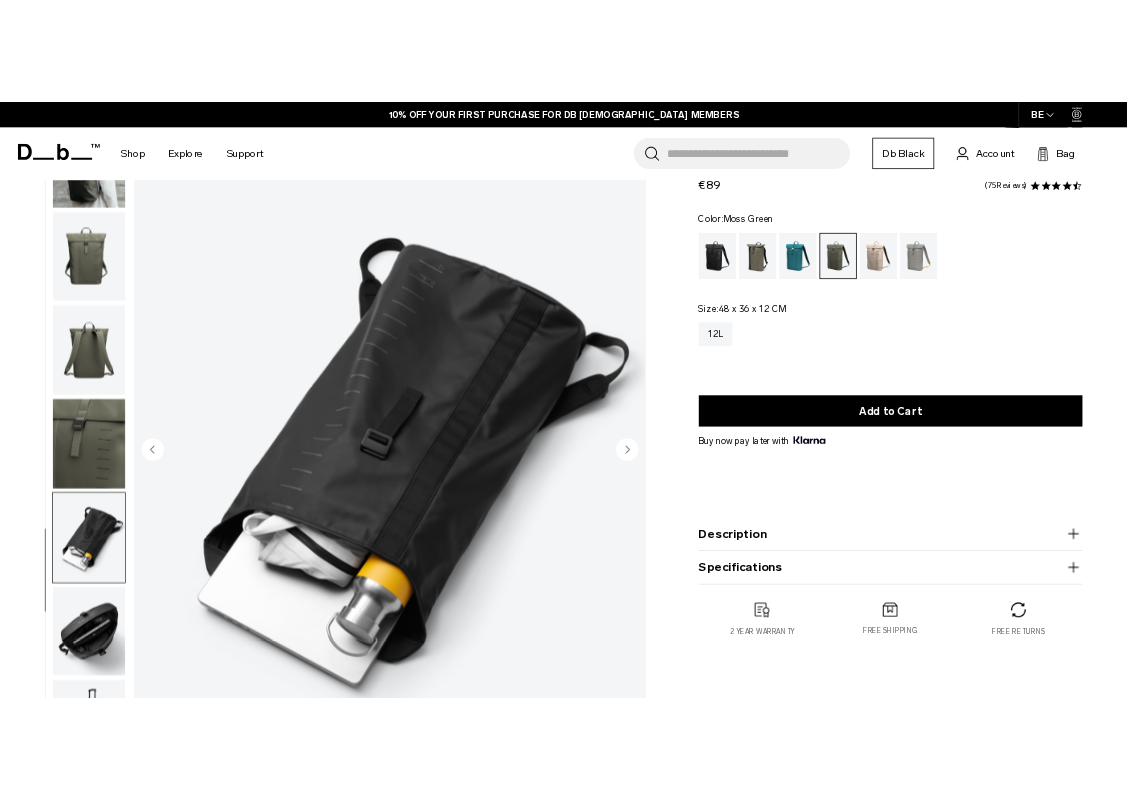 scroll, scrollTop: 200, scrollLeft: 0, axis: vertical 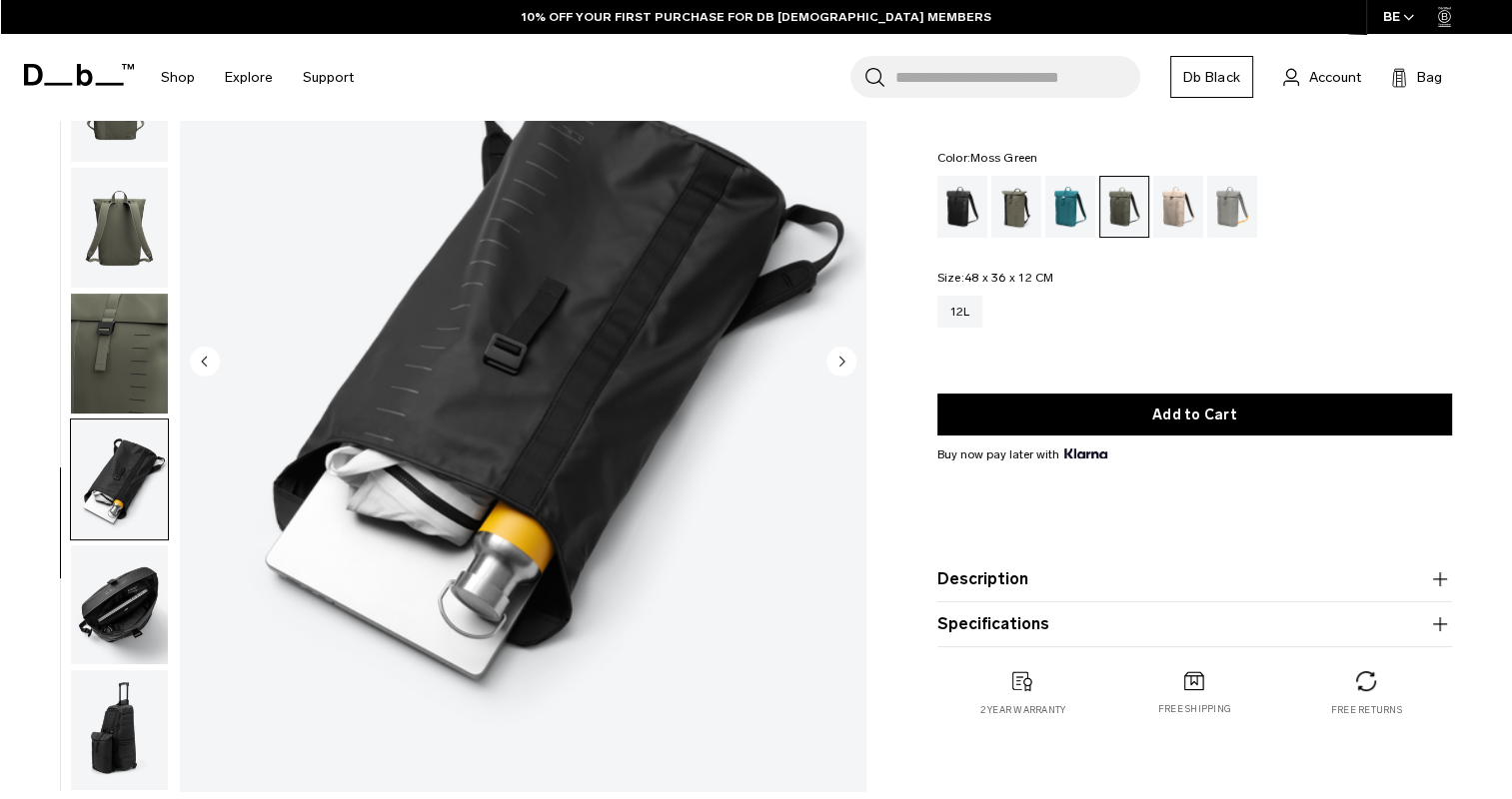 click at bounding box center [119, 479] 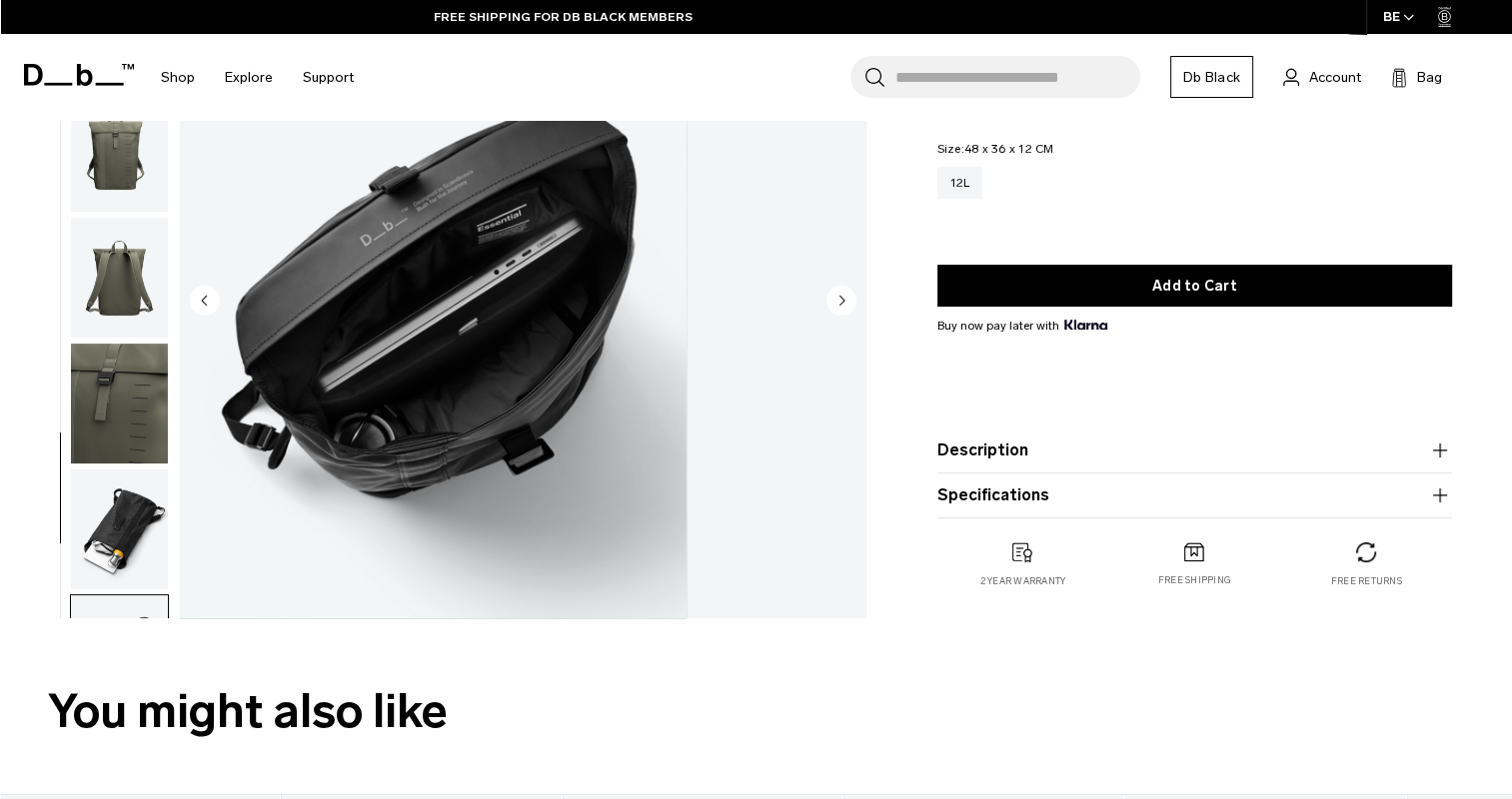 click on "**********" at bounding box center [756, 3545] 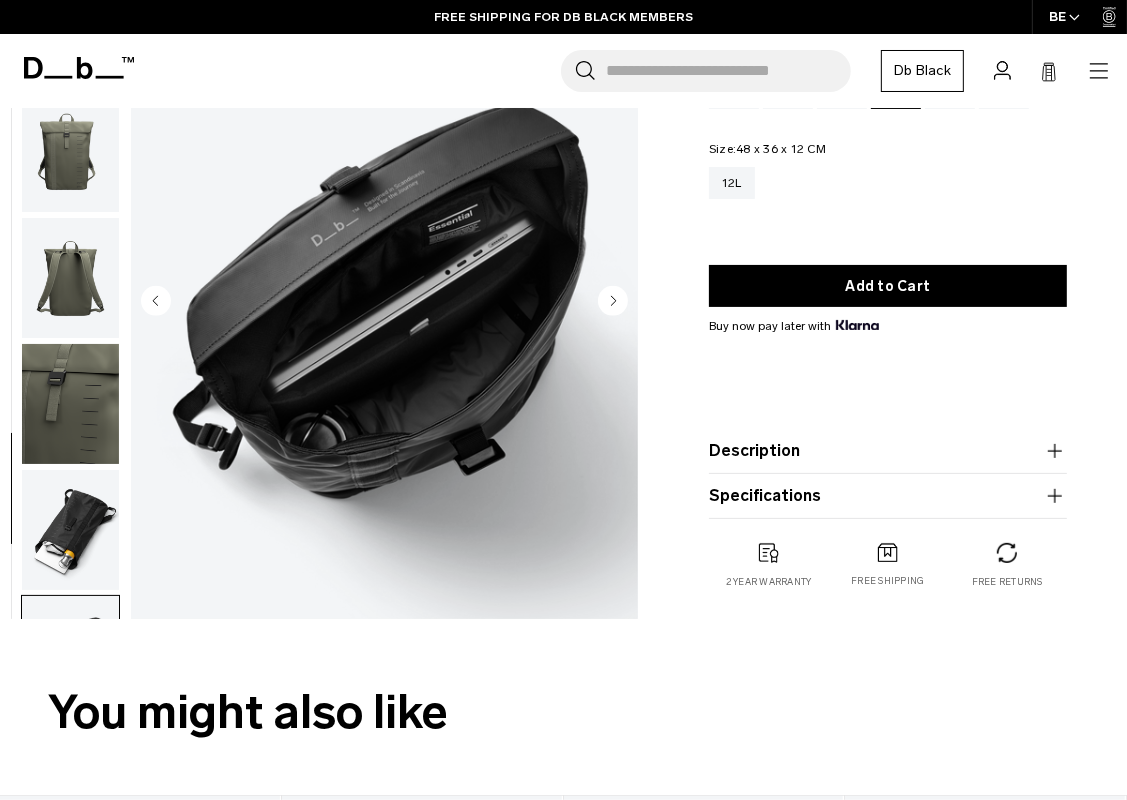 scroll, scrollTop: 146, scrollLeft: 0, axis: vertical 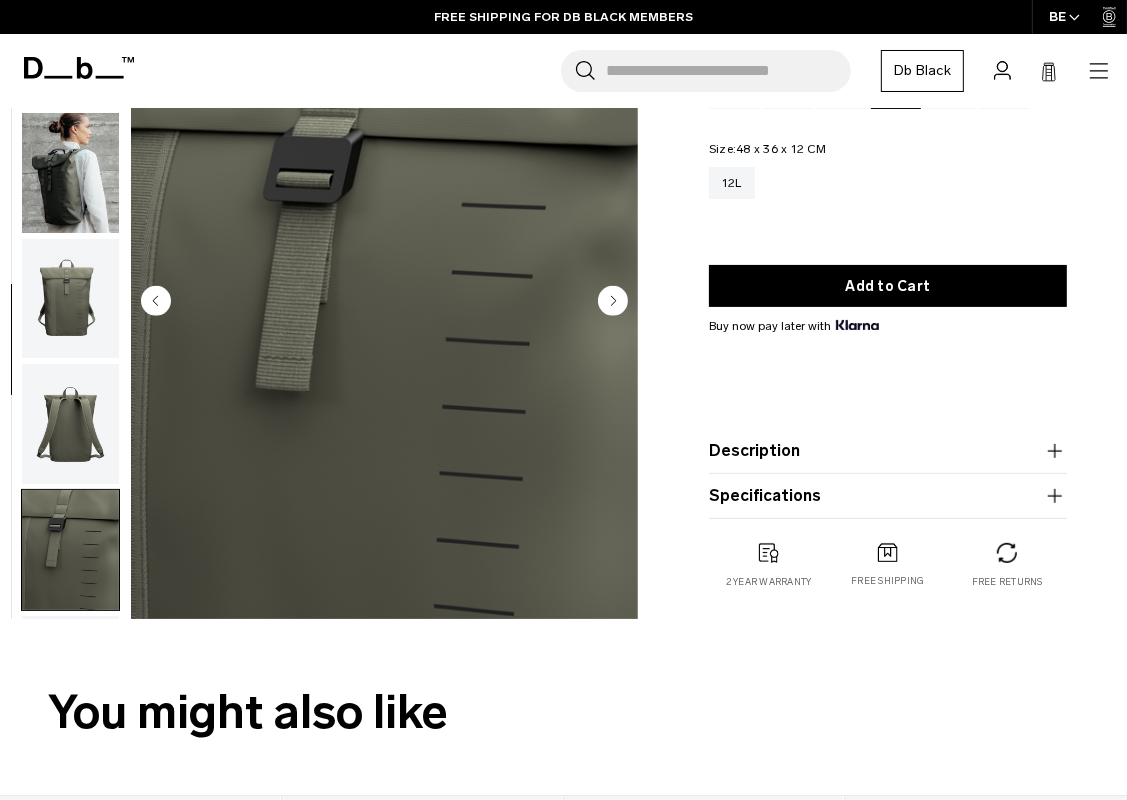 click at bounding box center [70, 424] 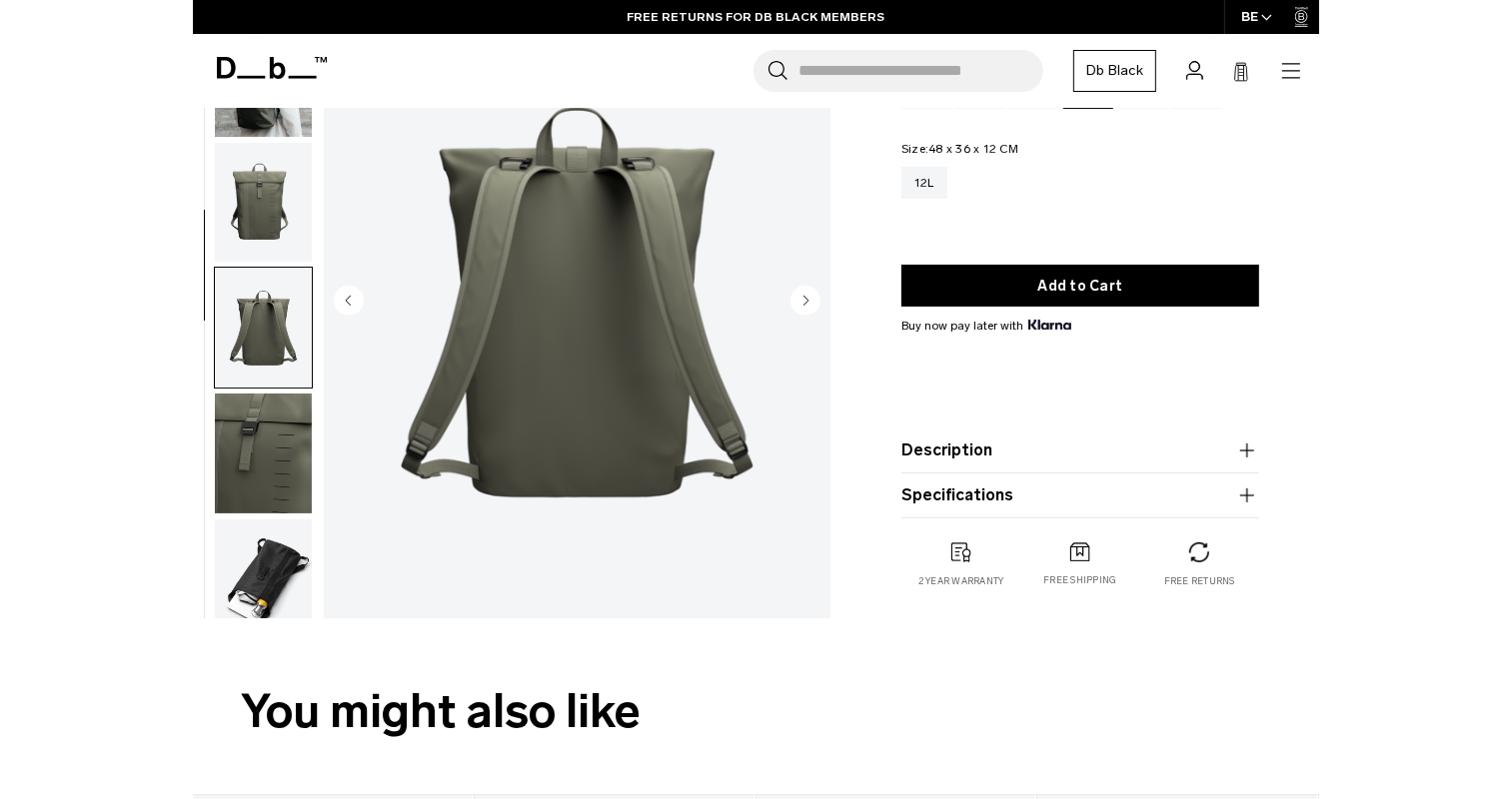 scroll, scrollTop: 0, scrollLeft: 0, axis: both 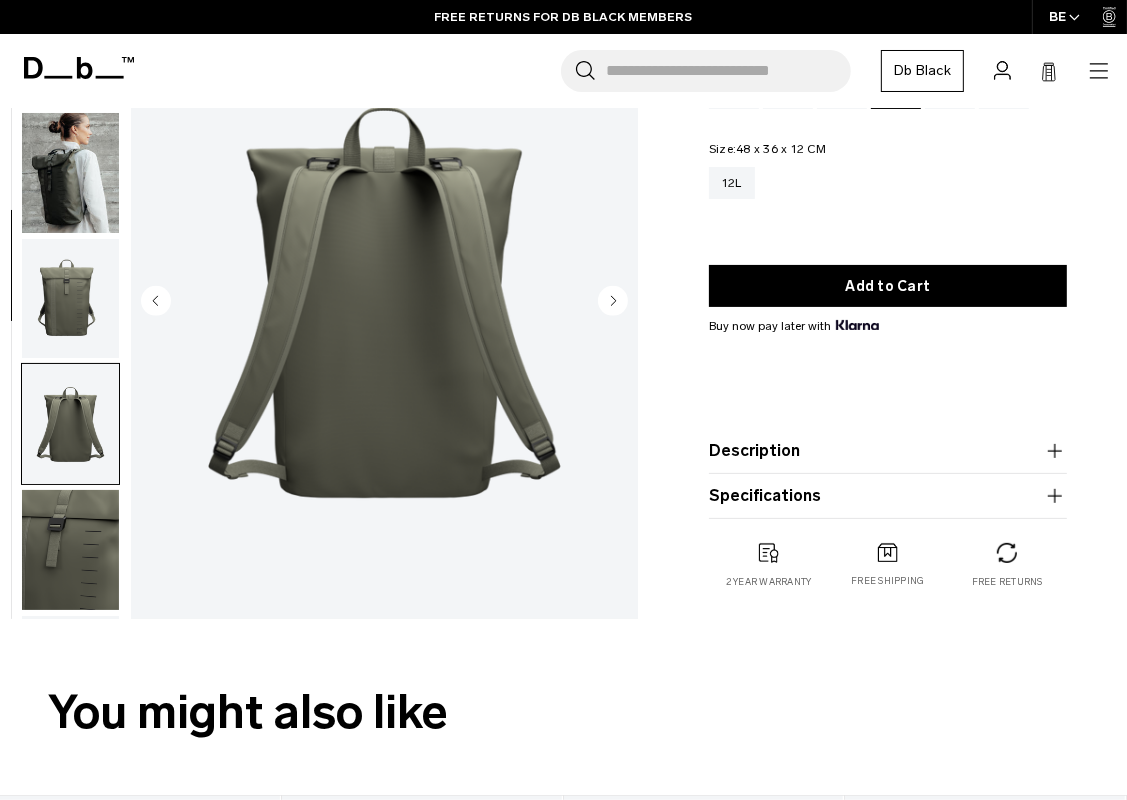 type 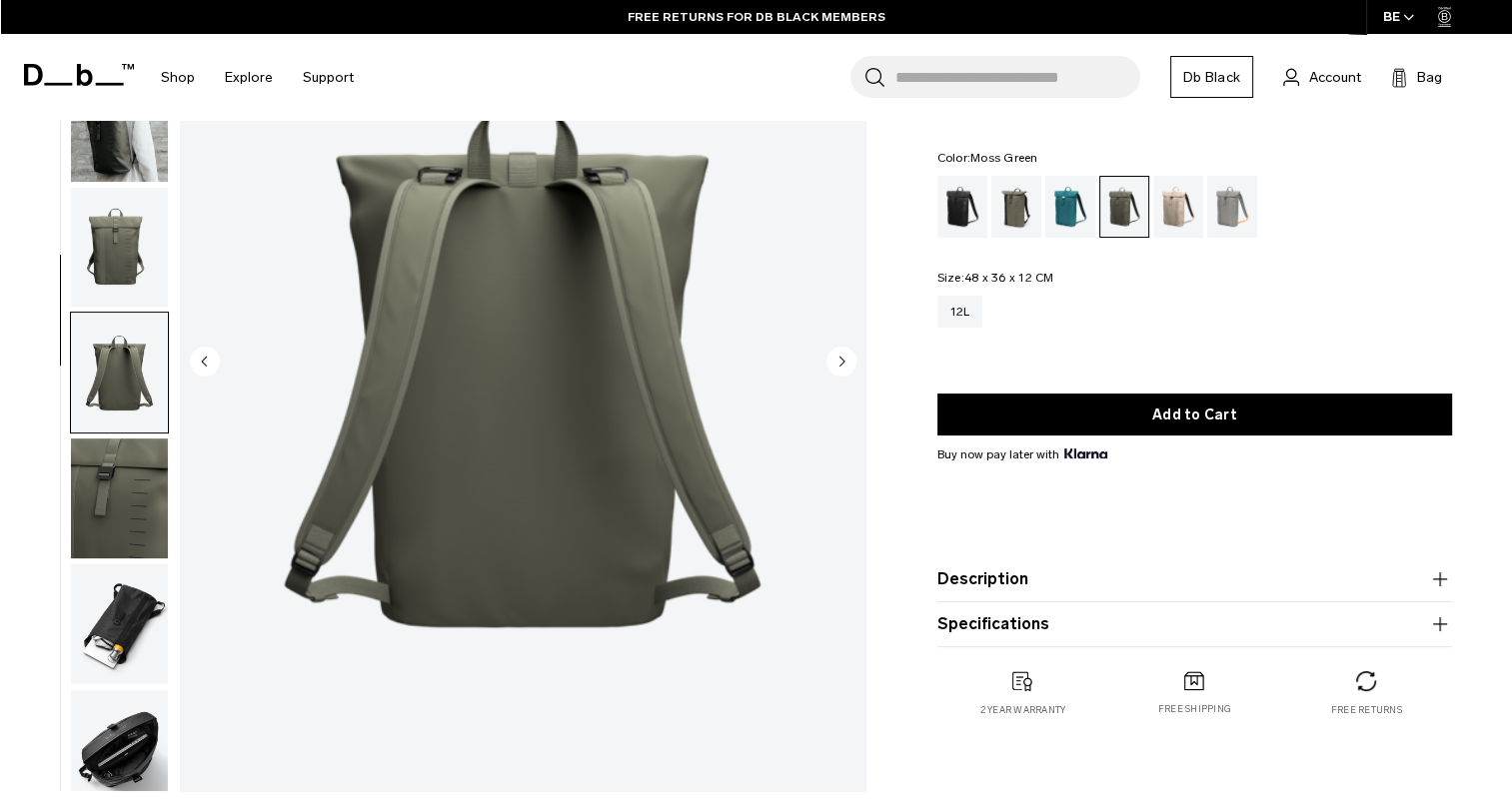 click at bounding box center (119, 624) 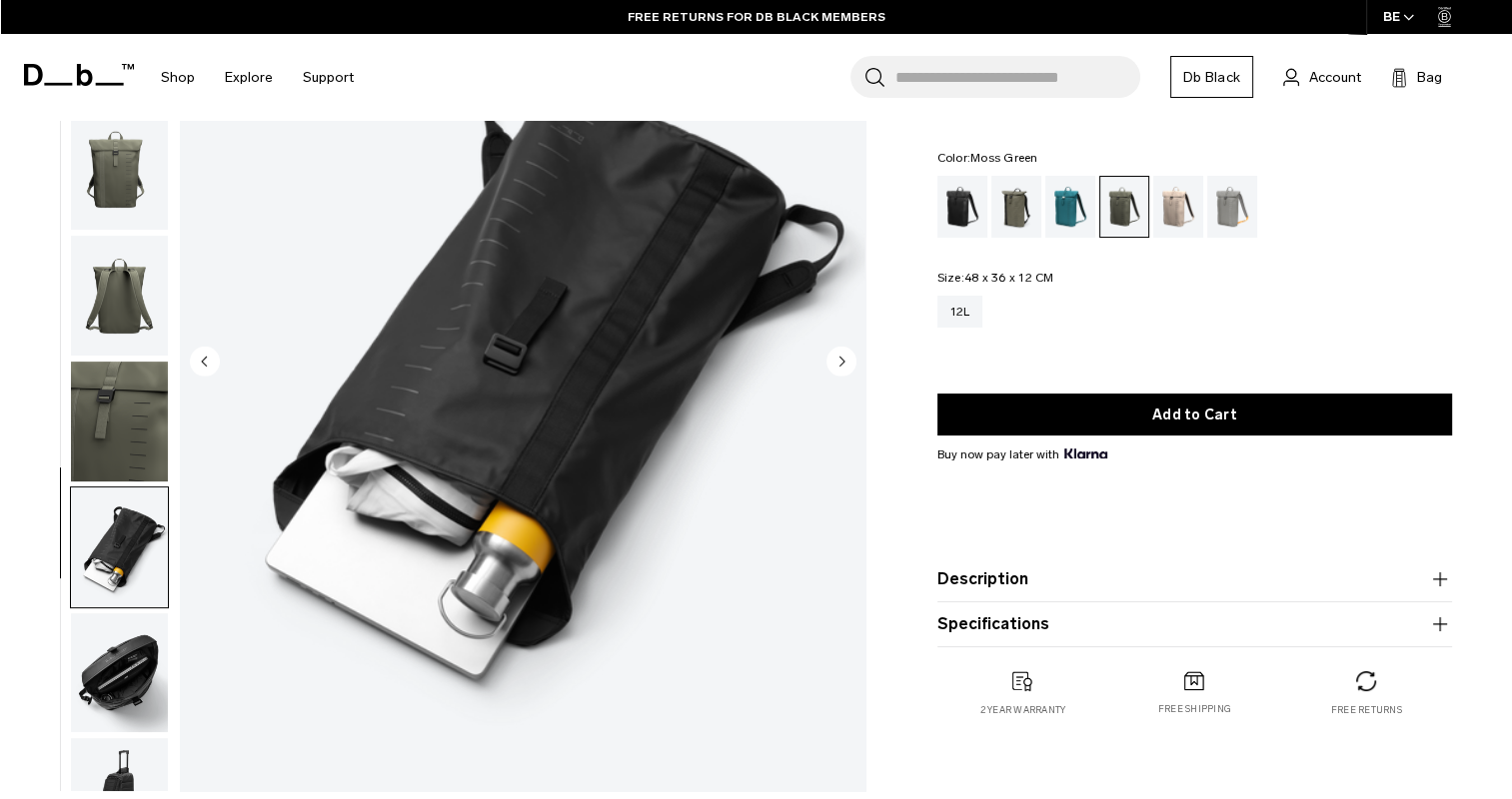 scroll, scrollTop: 146, scrollLeft: 0, axis: vertical 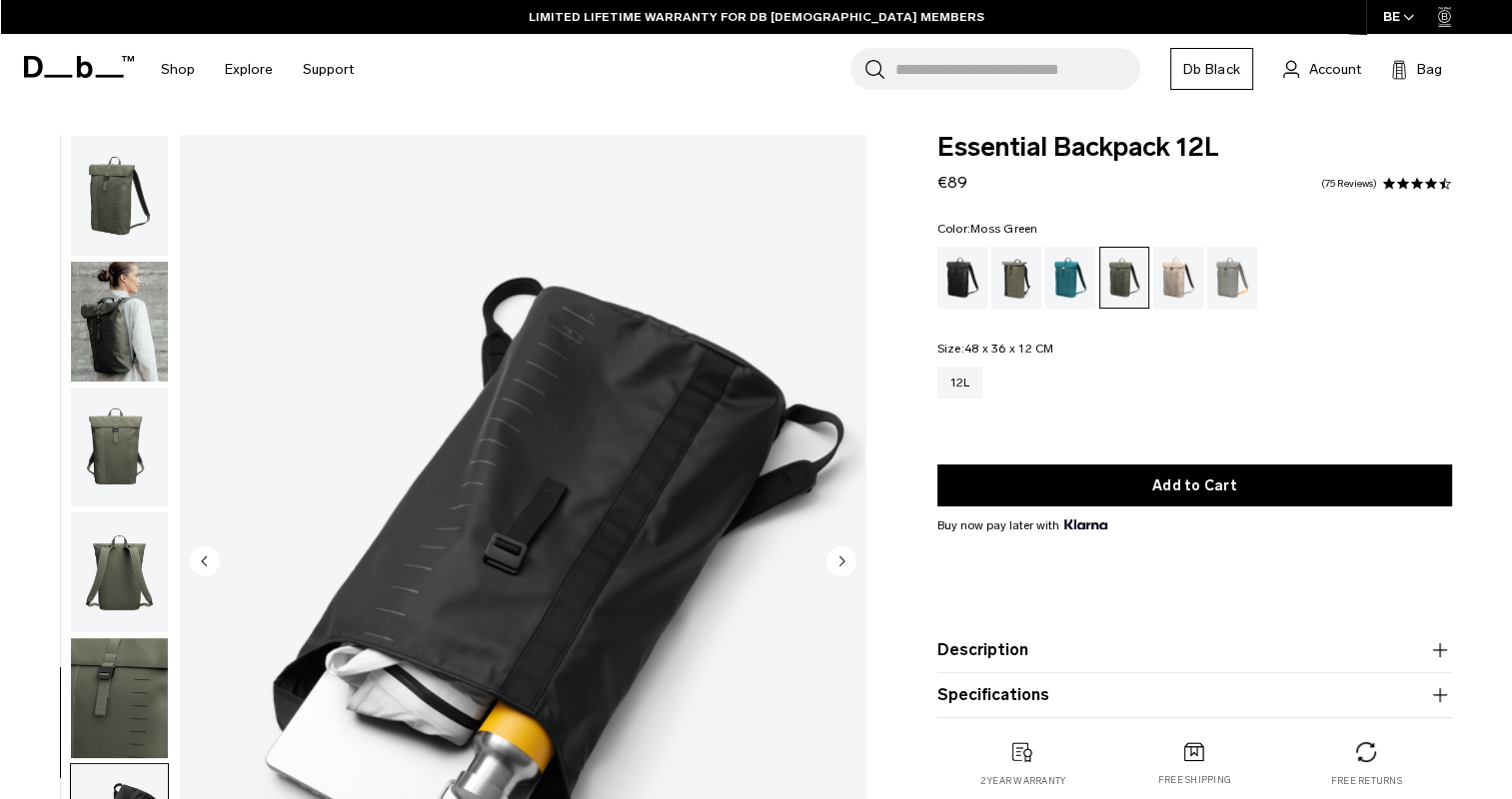 click at bounding box center [119, 196] 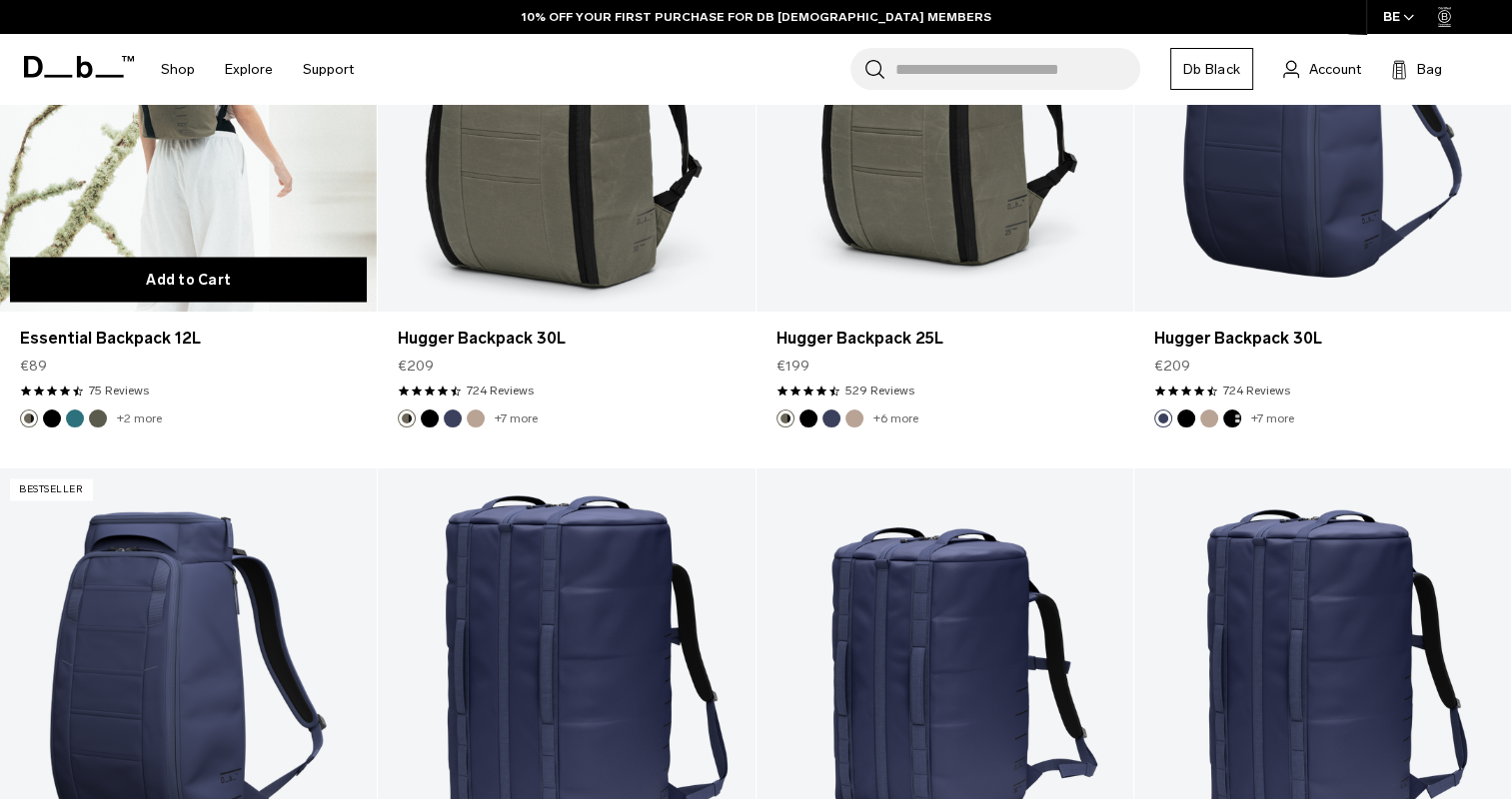 scroll, scrollTop: 3496, scrollLeft: 0, axis: vertical 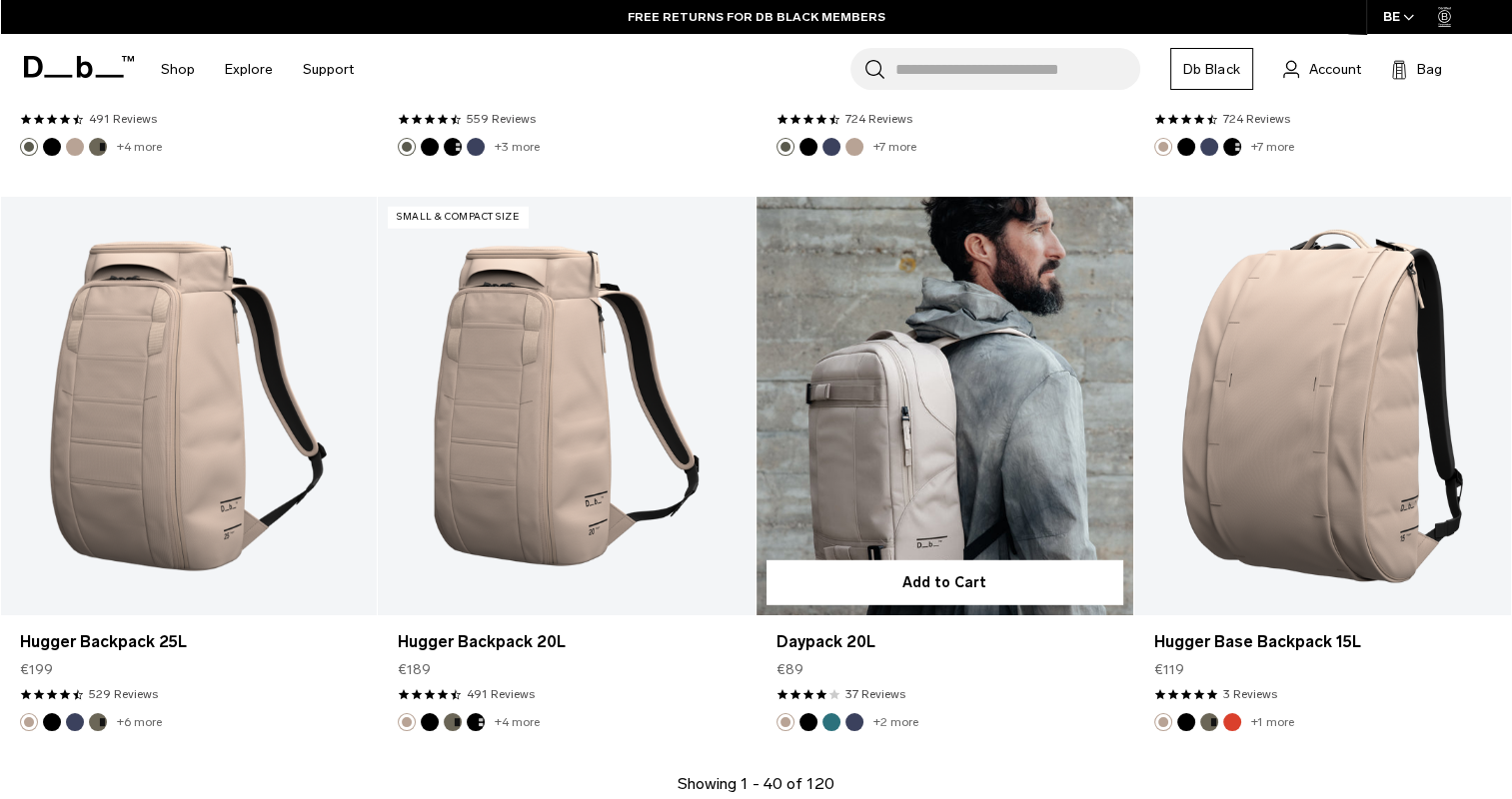 click on "+2 more" at bounding box center [895, 722] 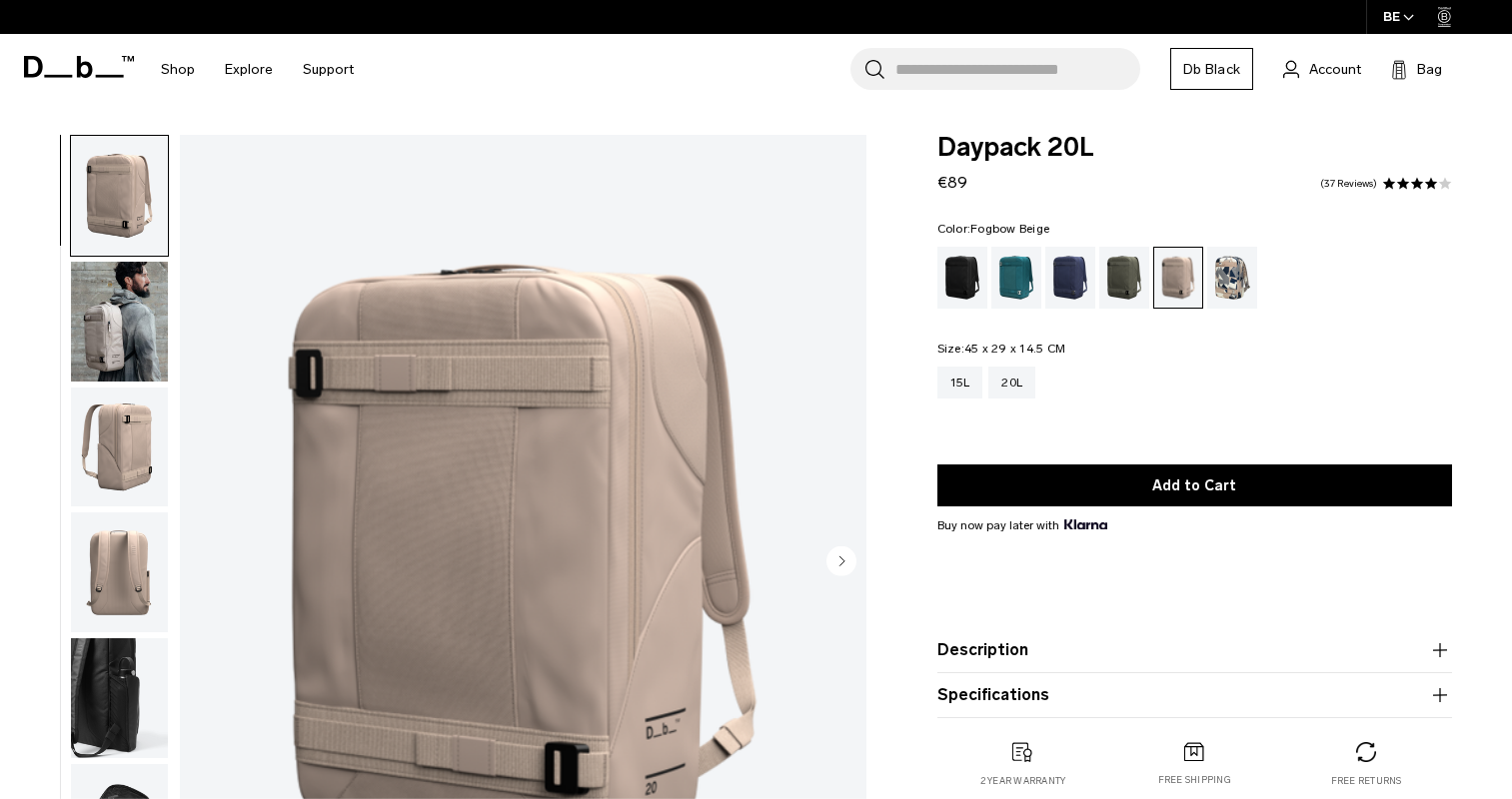 scroll, scrollTop: 0, scrollLeft: 0, axis: both 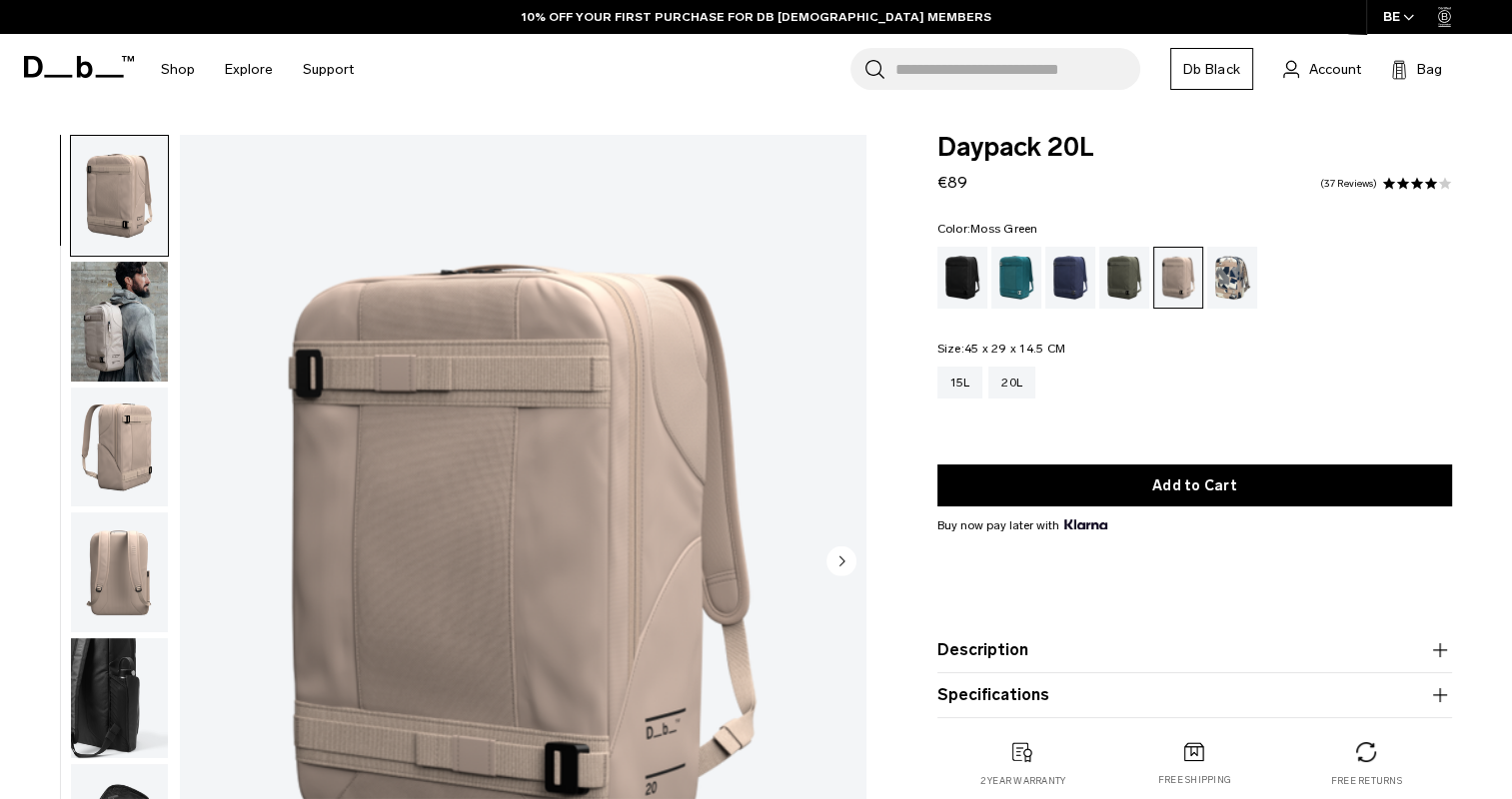 click at bounding box center (1124, 278) 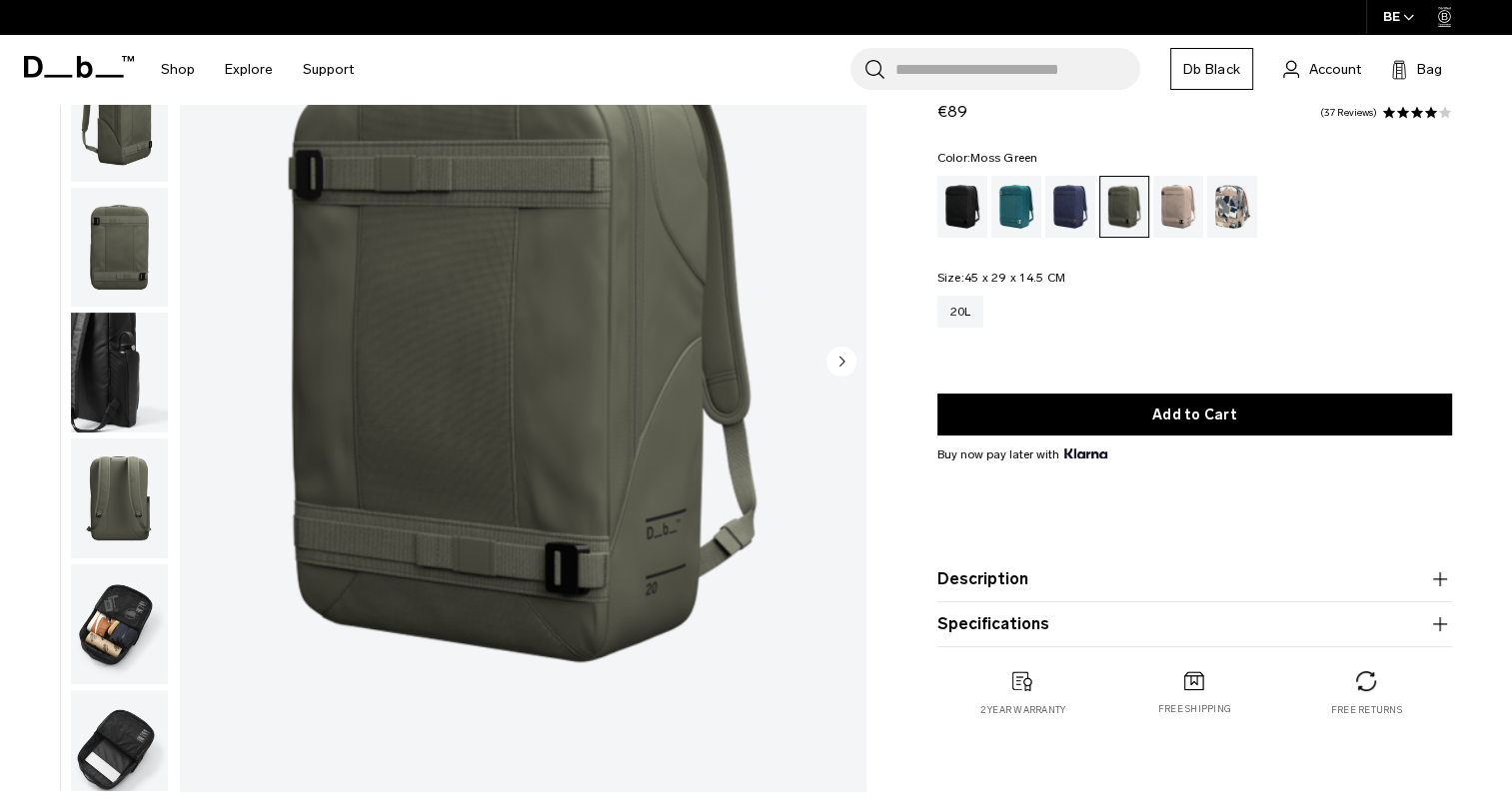 scroll, scrollTop: 0, scrollLeft: 0, axis: both 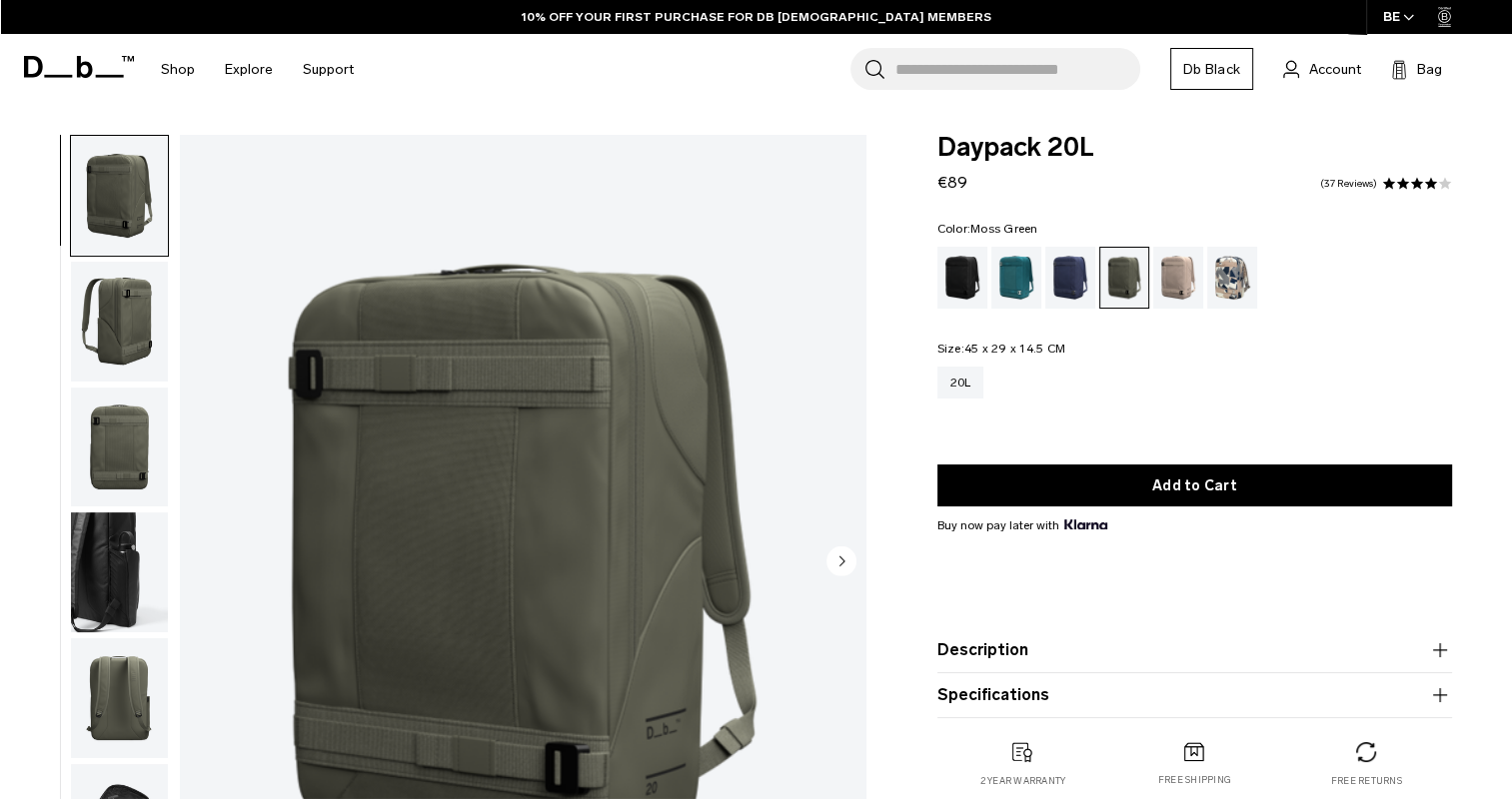 click at bounding box center (119, 447) 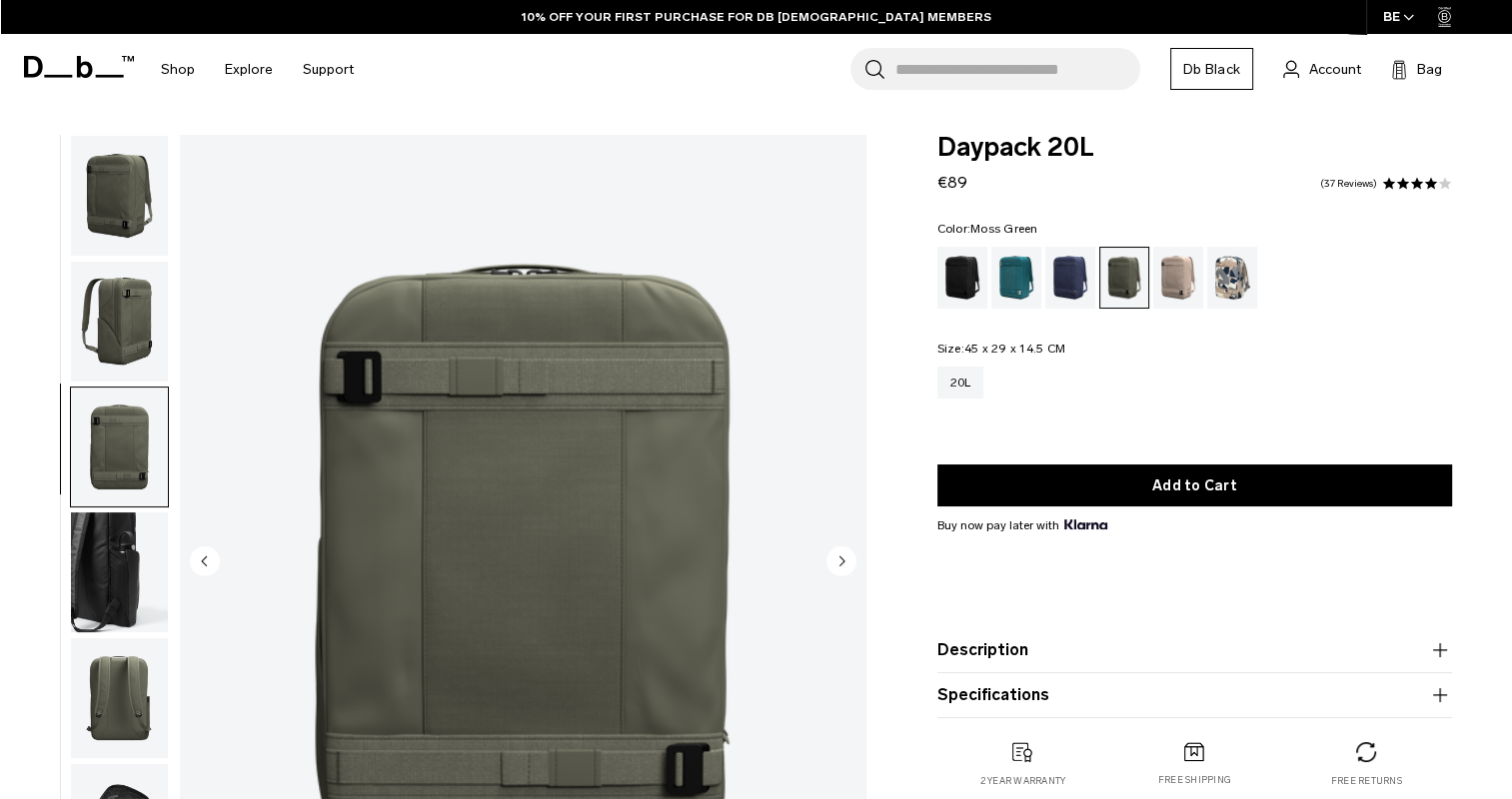 scroll, scrollTop: 20, scrollLeft: 0, axis: vertical 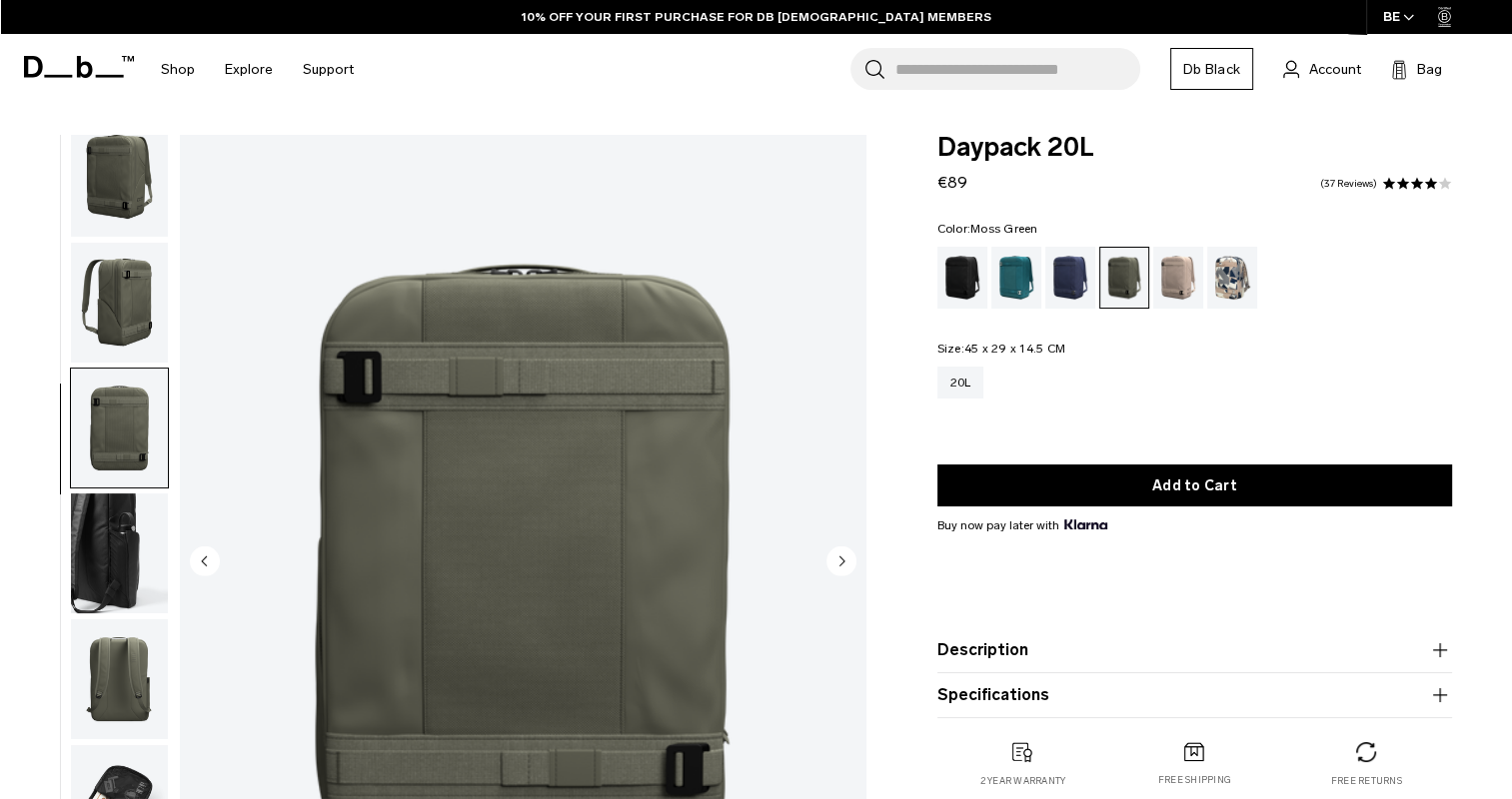 click at bounding box center [119, 553] 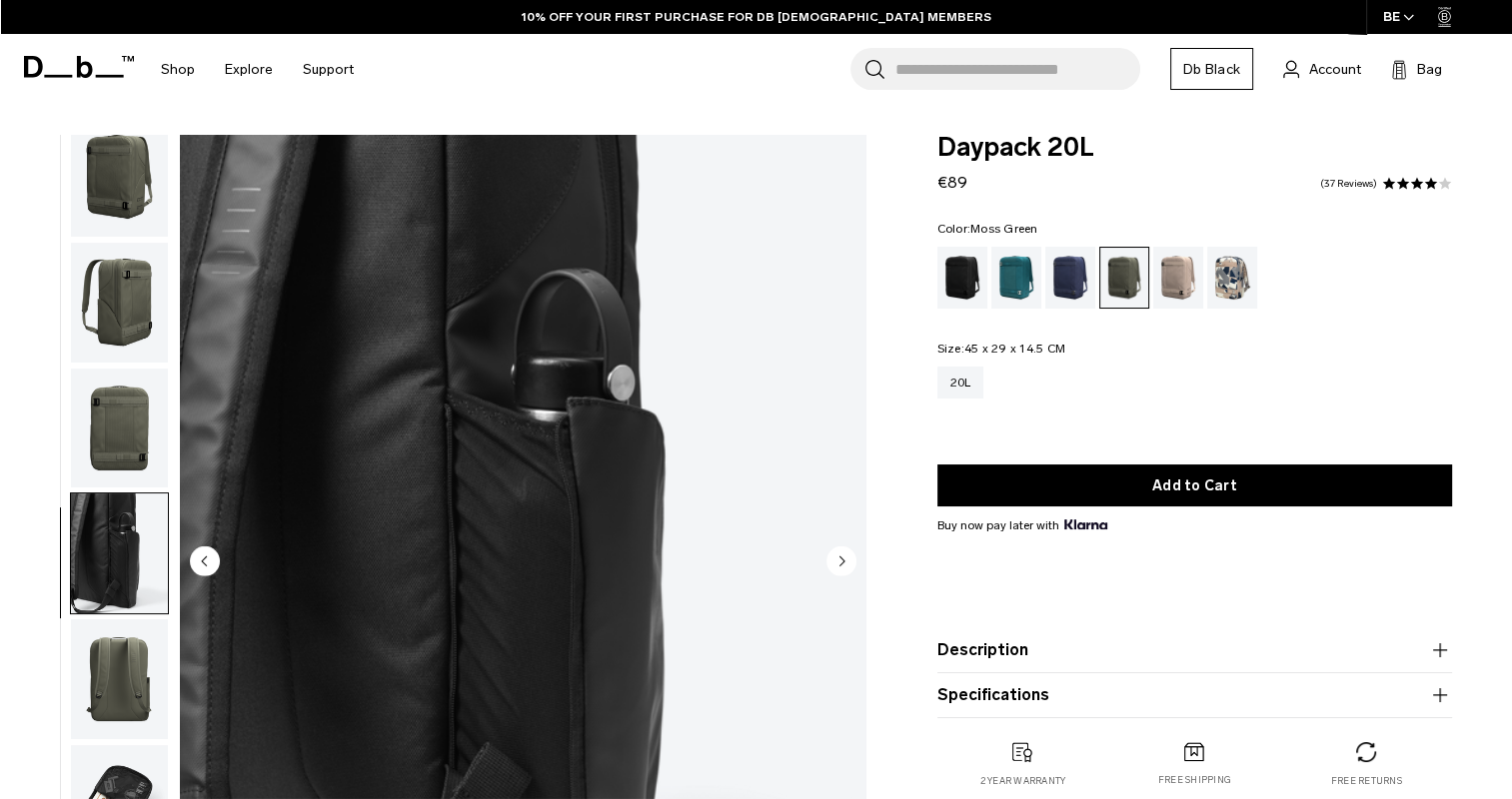 scroll, scrollTop: 20, scrollLeft: 0, axis: vertical 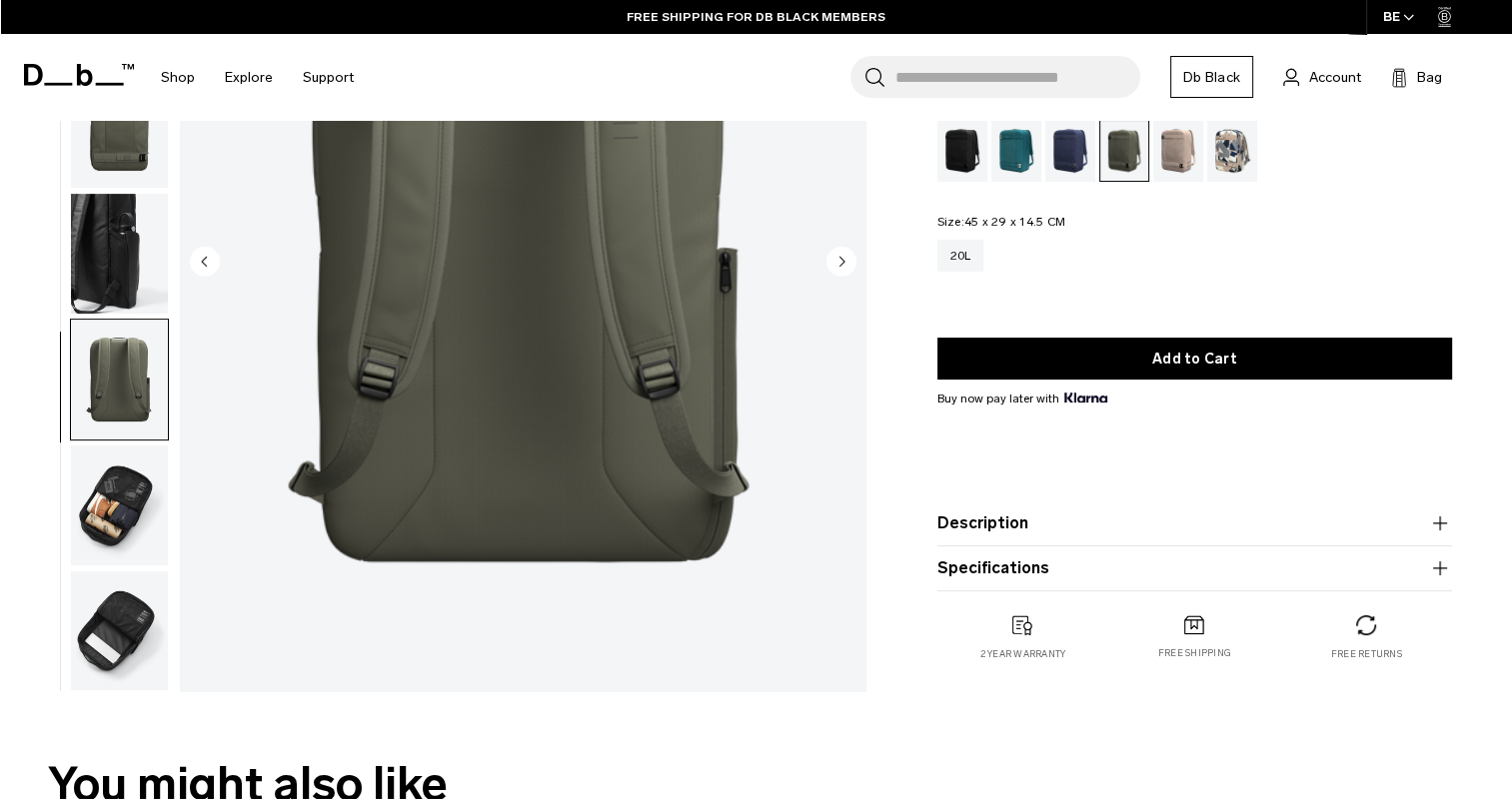 click at bounding box center (119, 505) 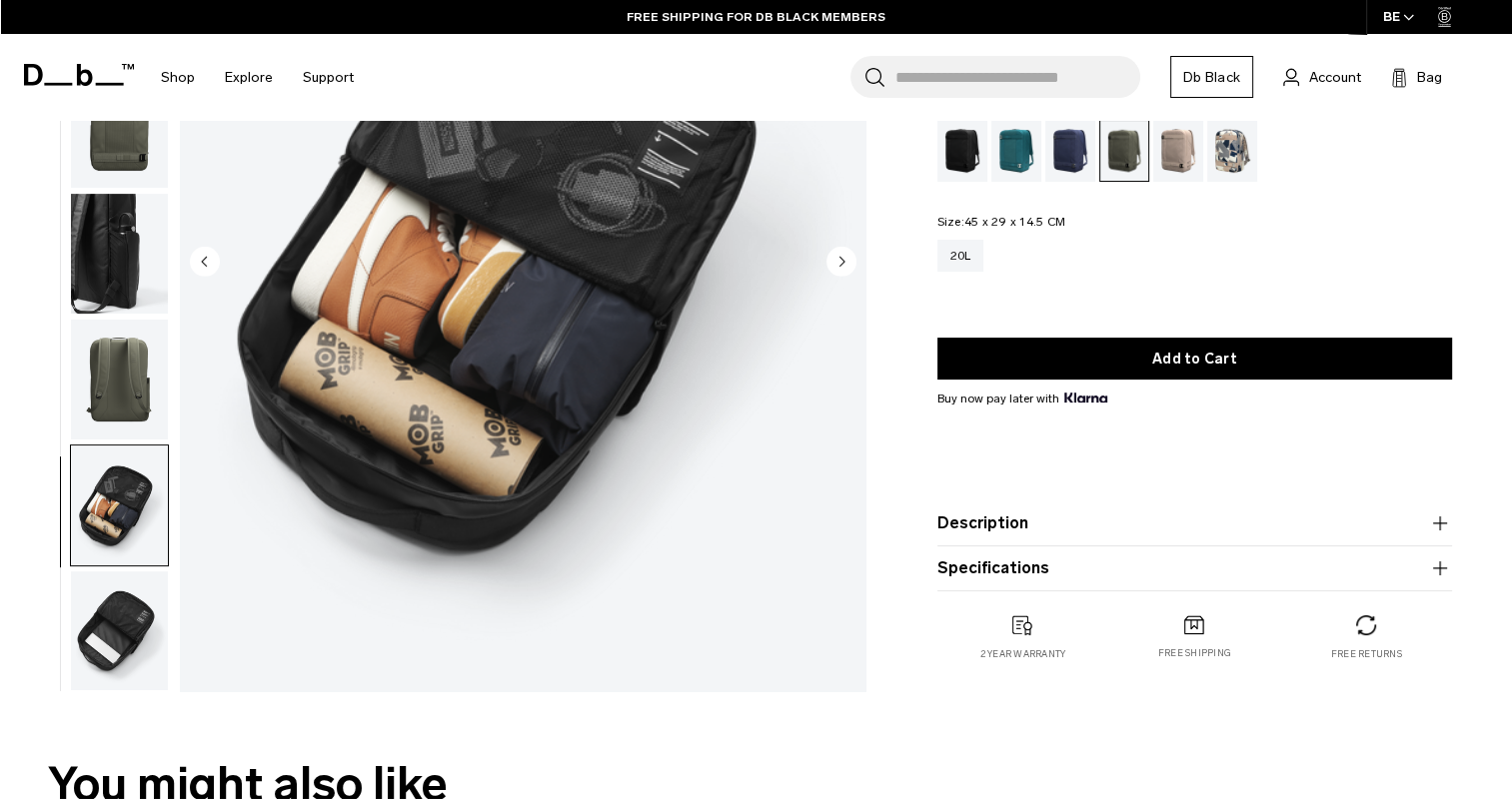 scroll, scrollTop: 0, scrollLeft: 0, axis: both 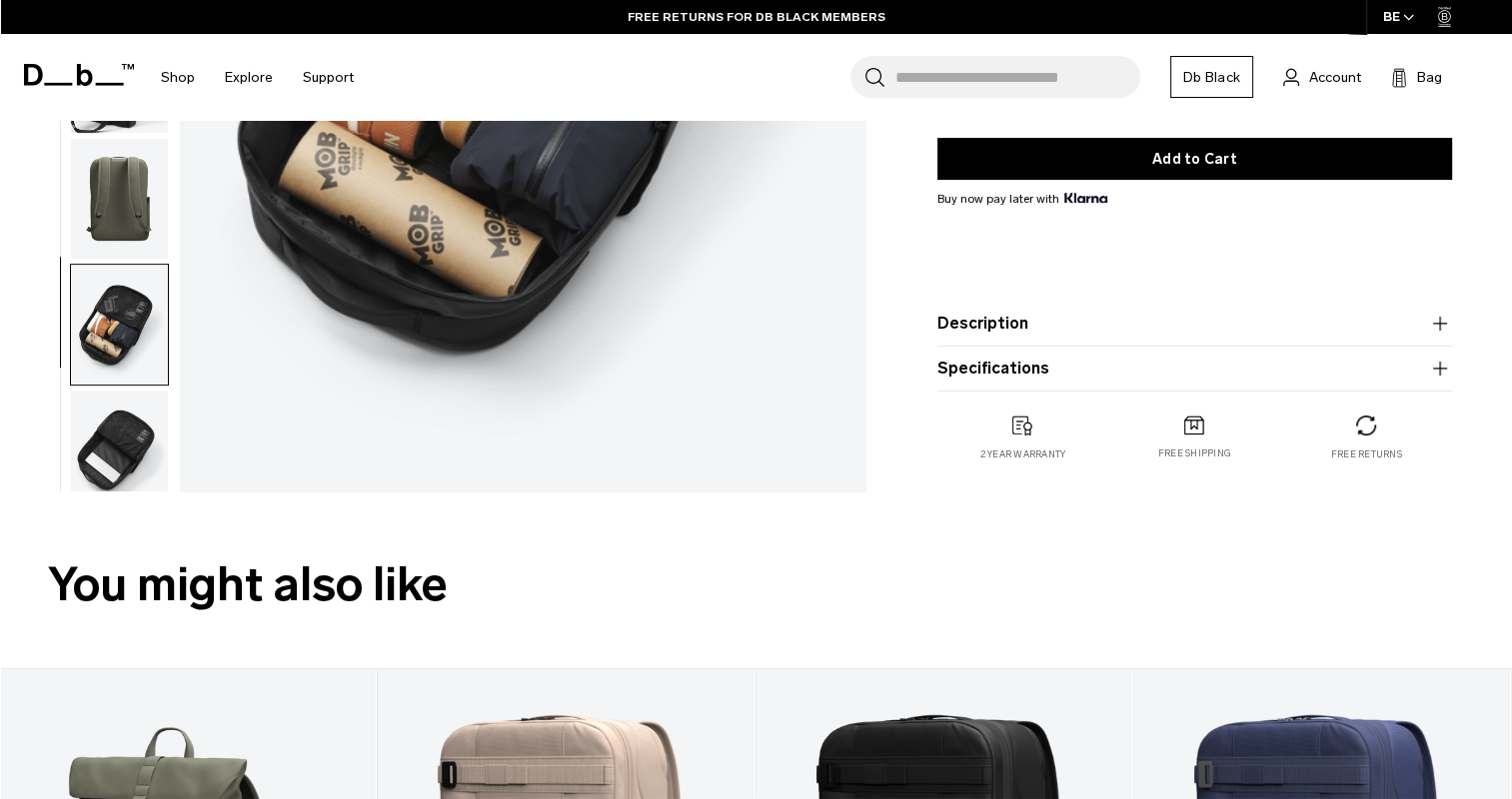 click at bounding box center (119, 450) 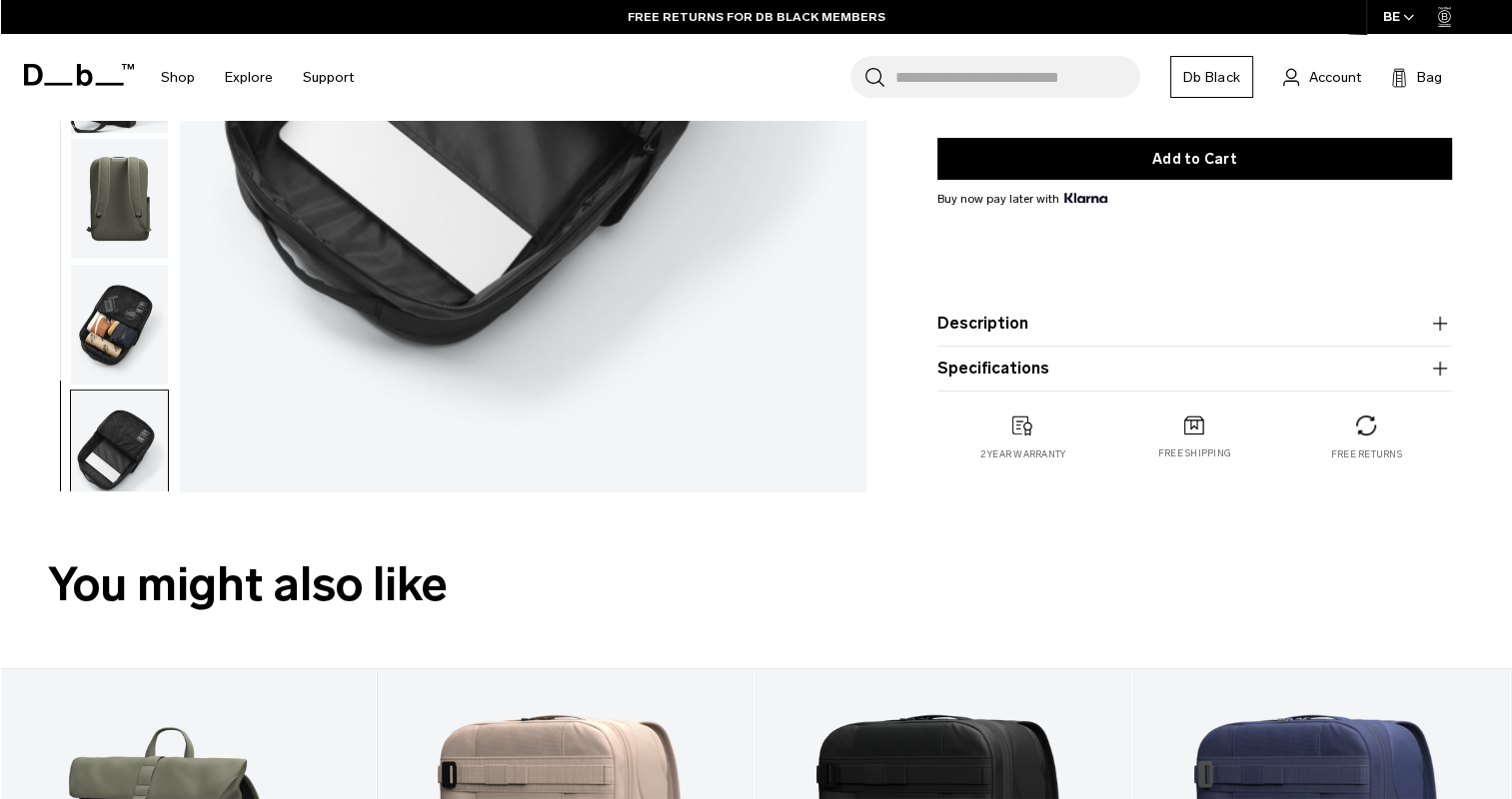 scroll, scrollTop: 20, scrollLeft: 0, axis: vertical 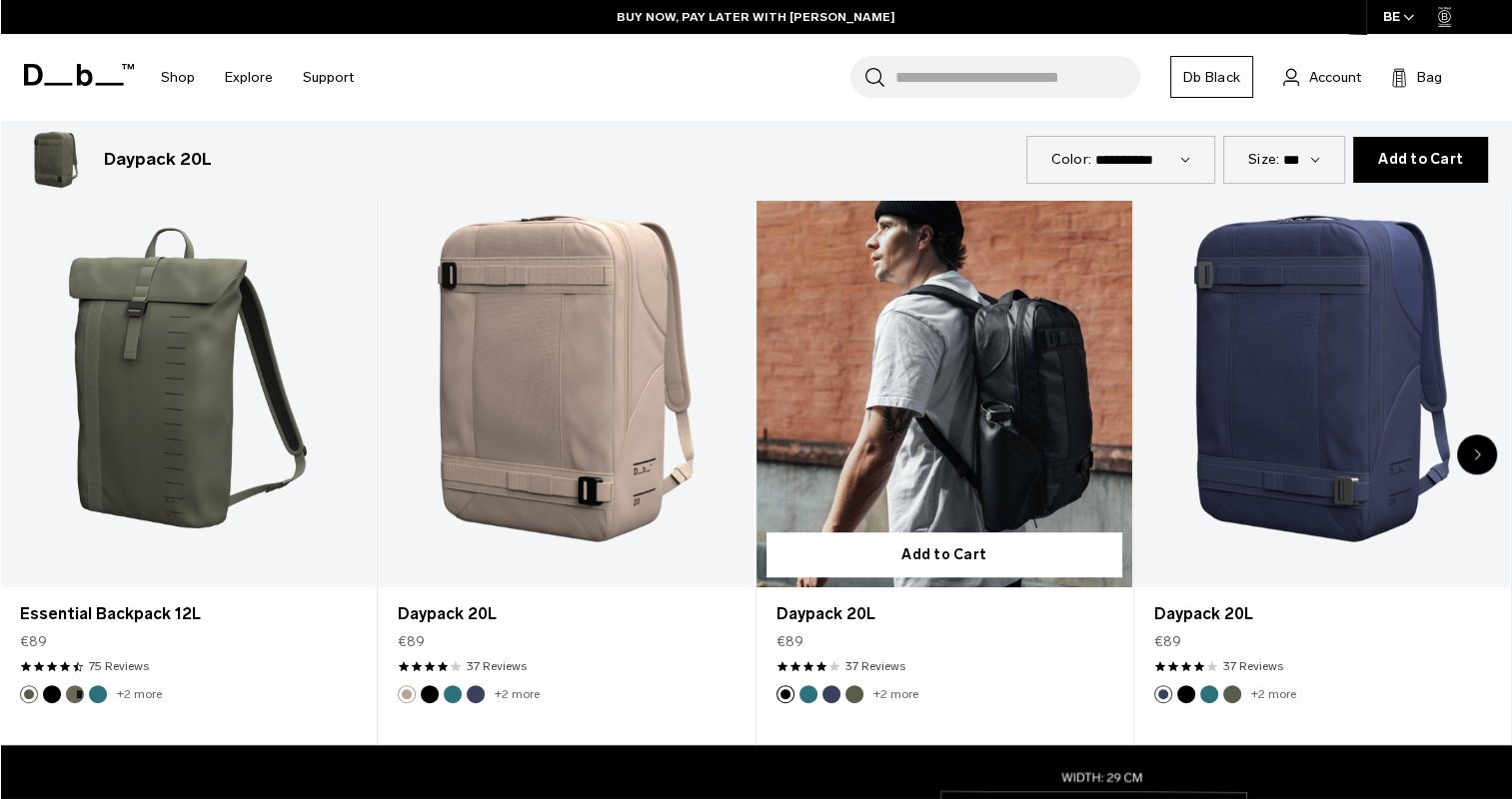 click at bounding box center (854, 694) 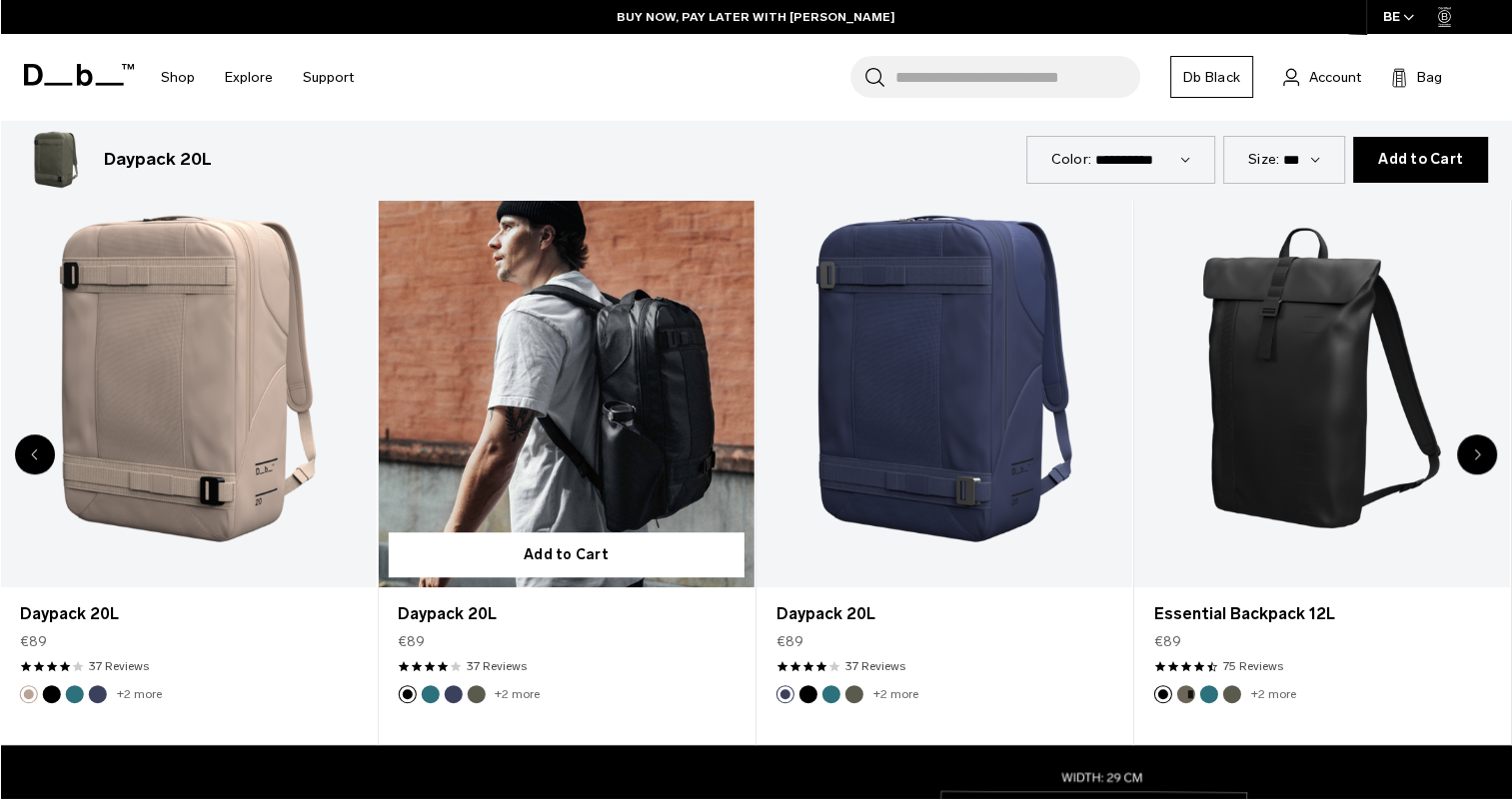 click at bounding box center [476, 694] 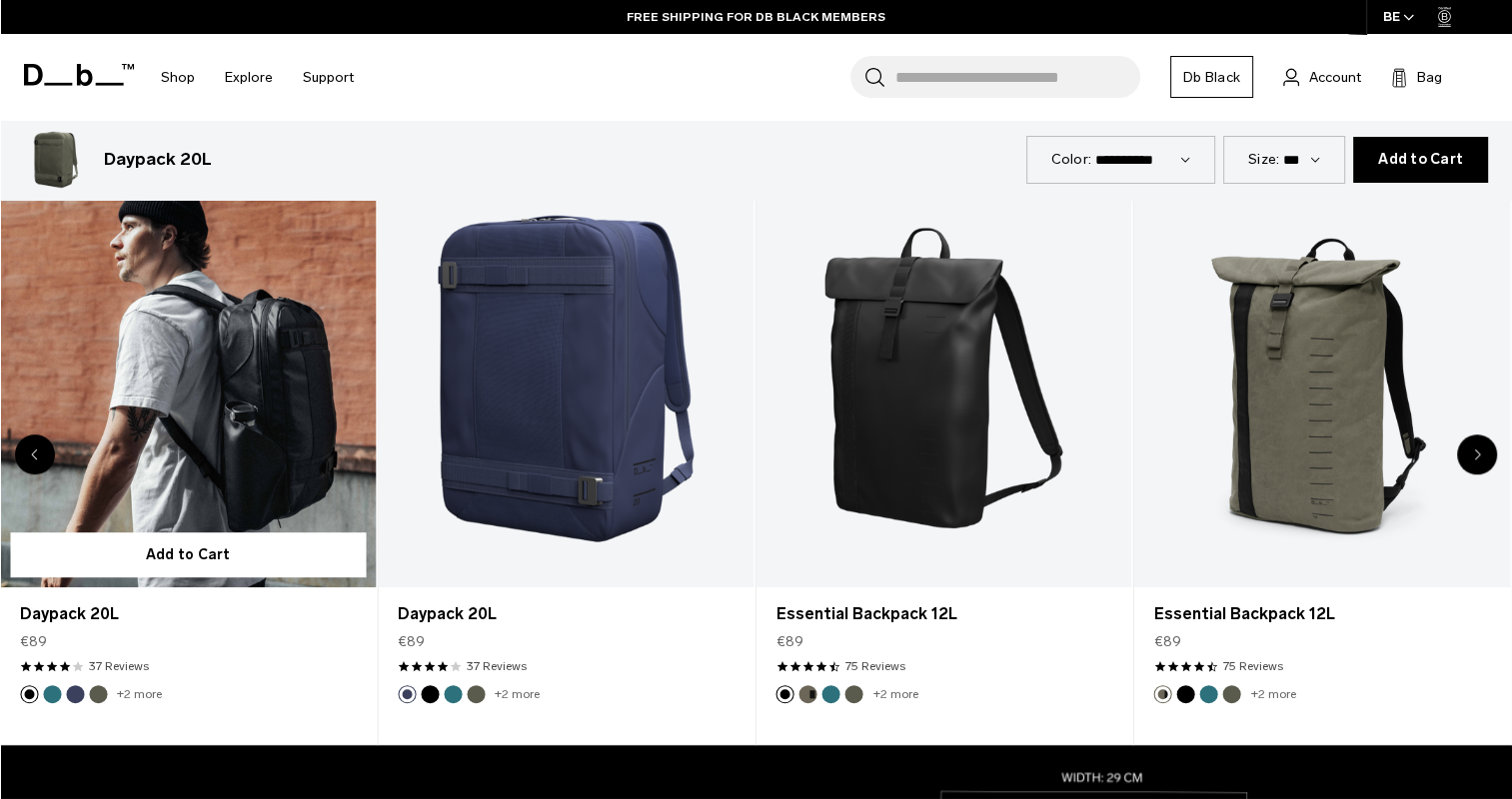 click at bounding box center [188, 379] 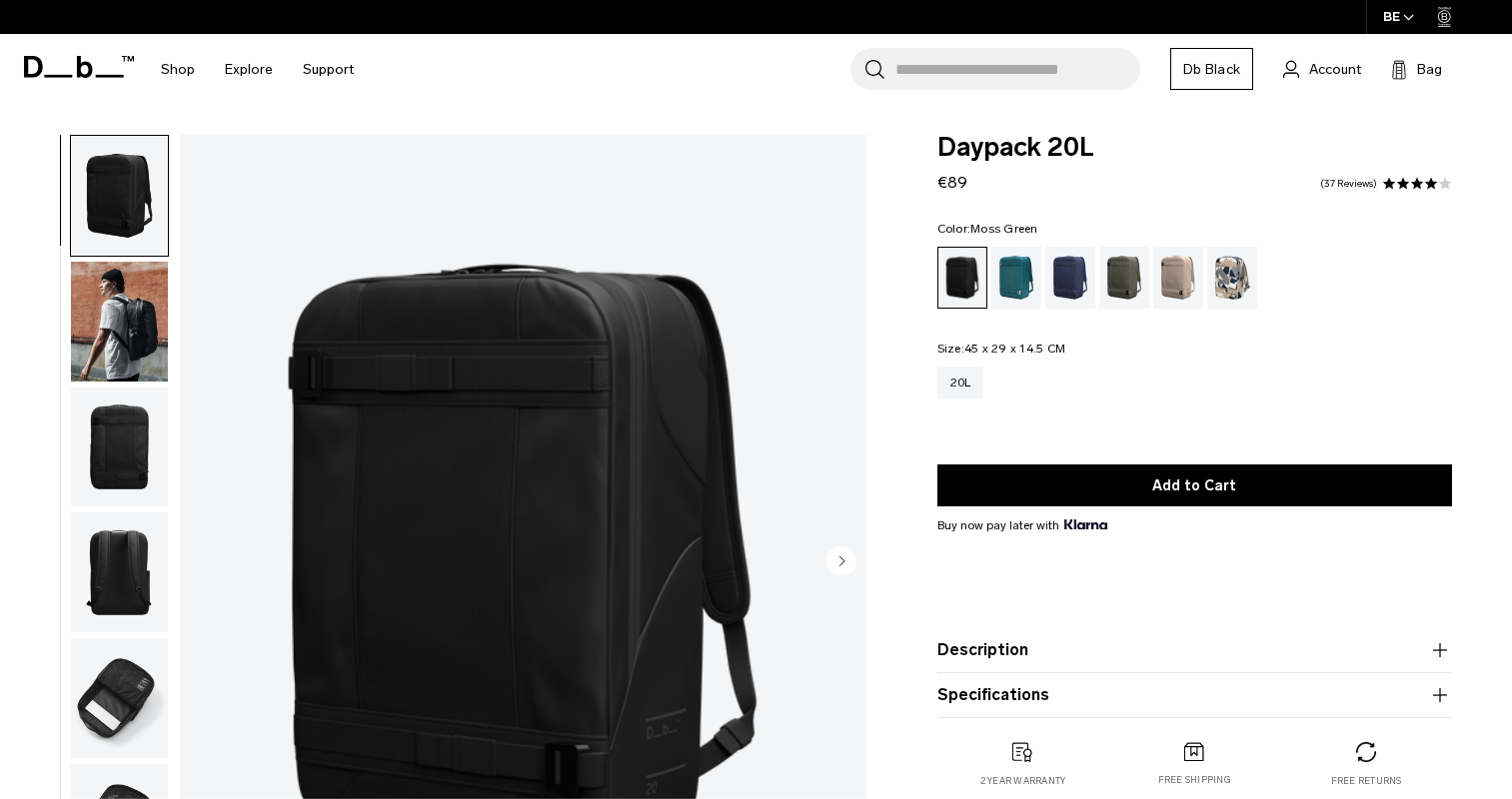 scroll, scrollTop: 0, scrollLeft: 0, axis: both 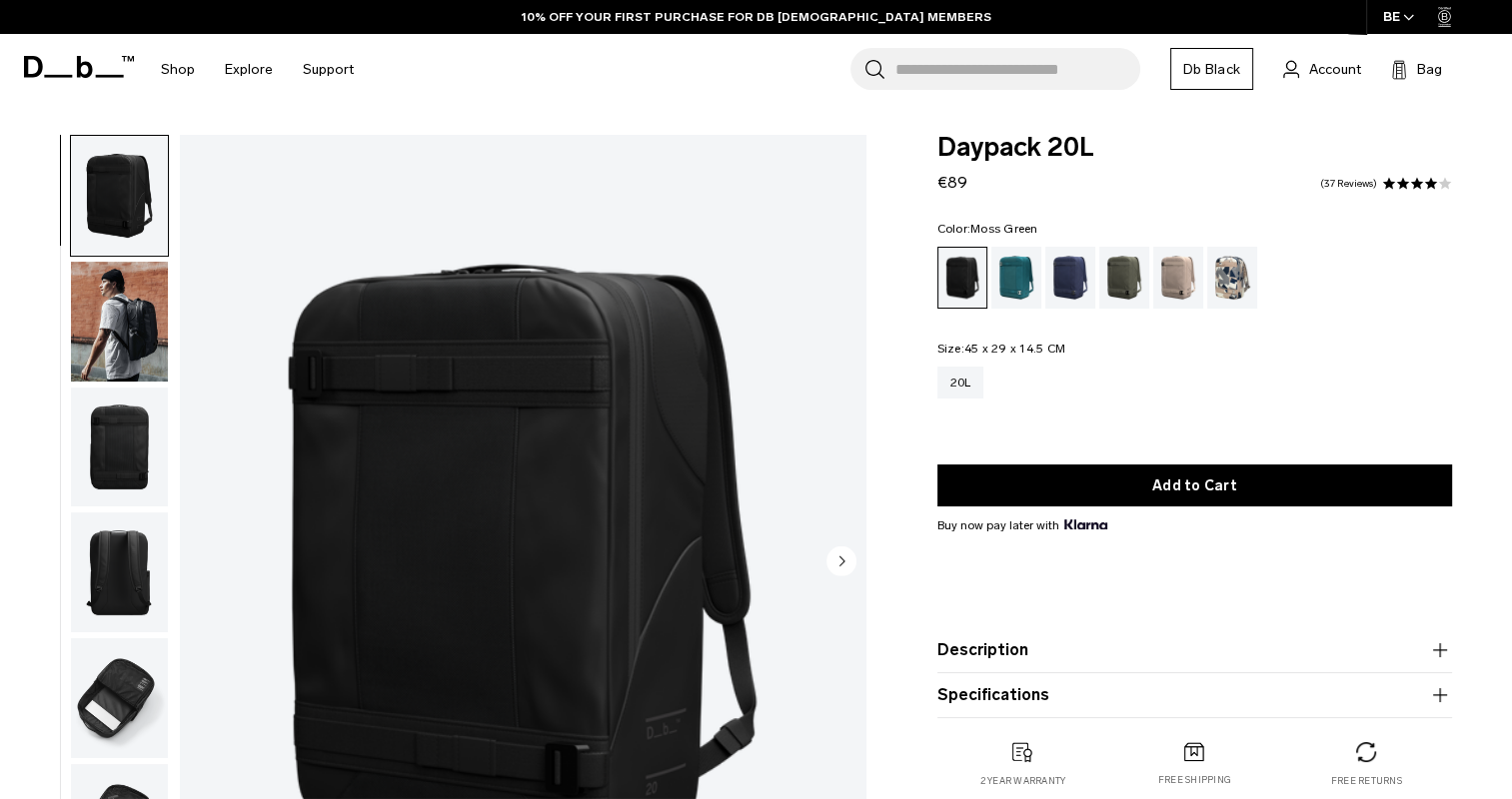 click at bounding box center [1124, 278] 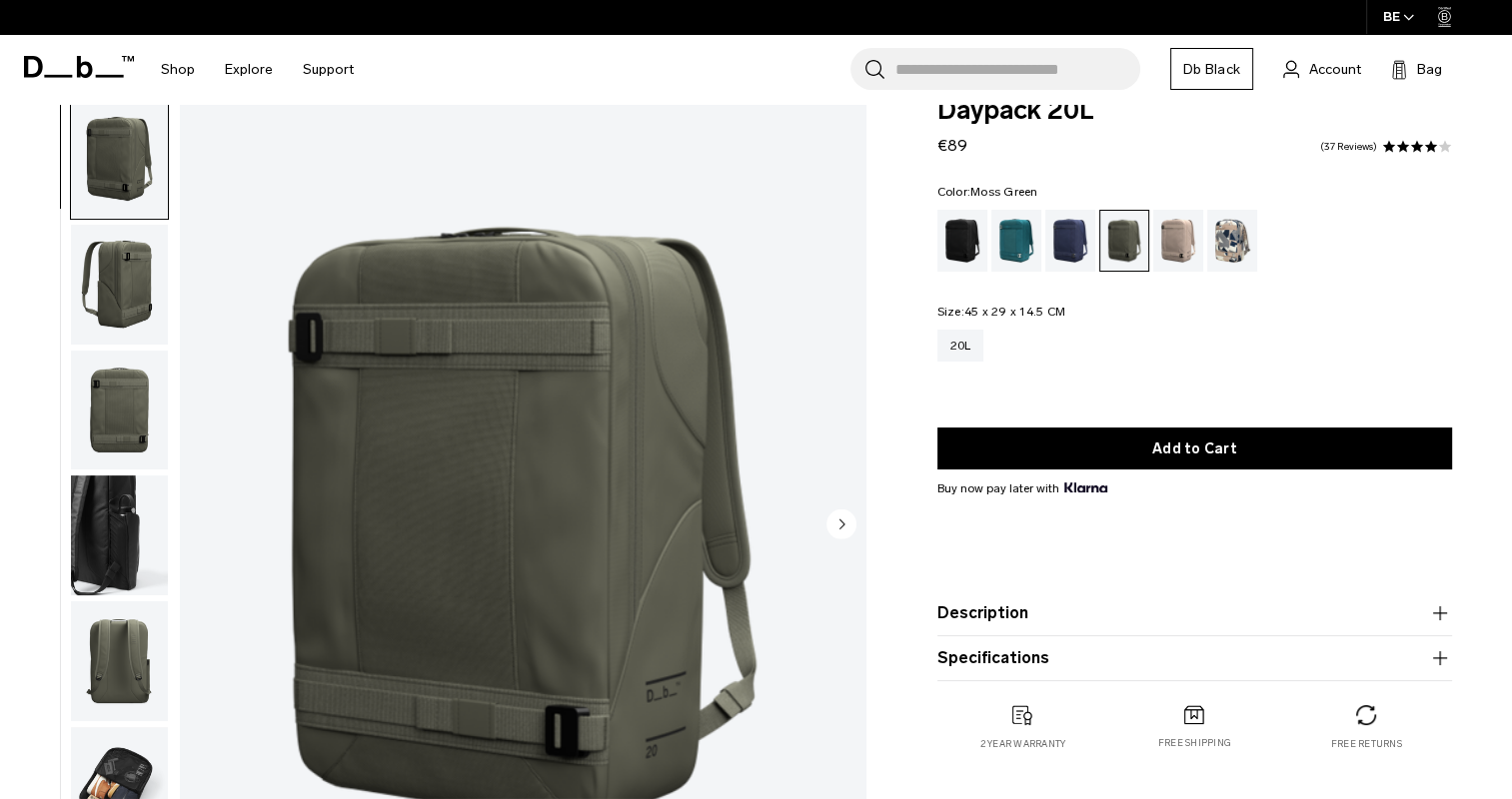 scroll, scrollTop: 100, scrollLeft: 0, axis: vertical 